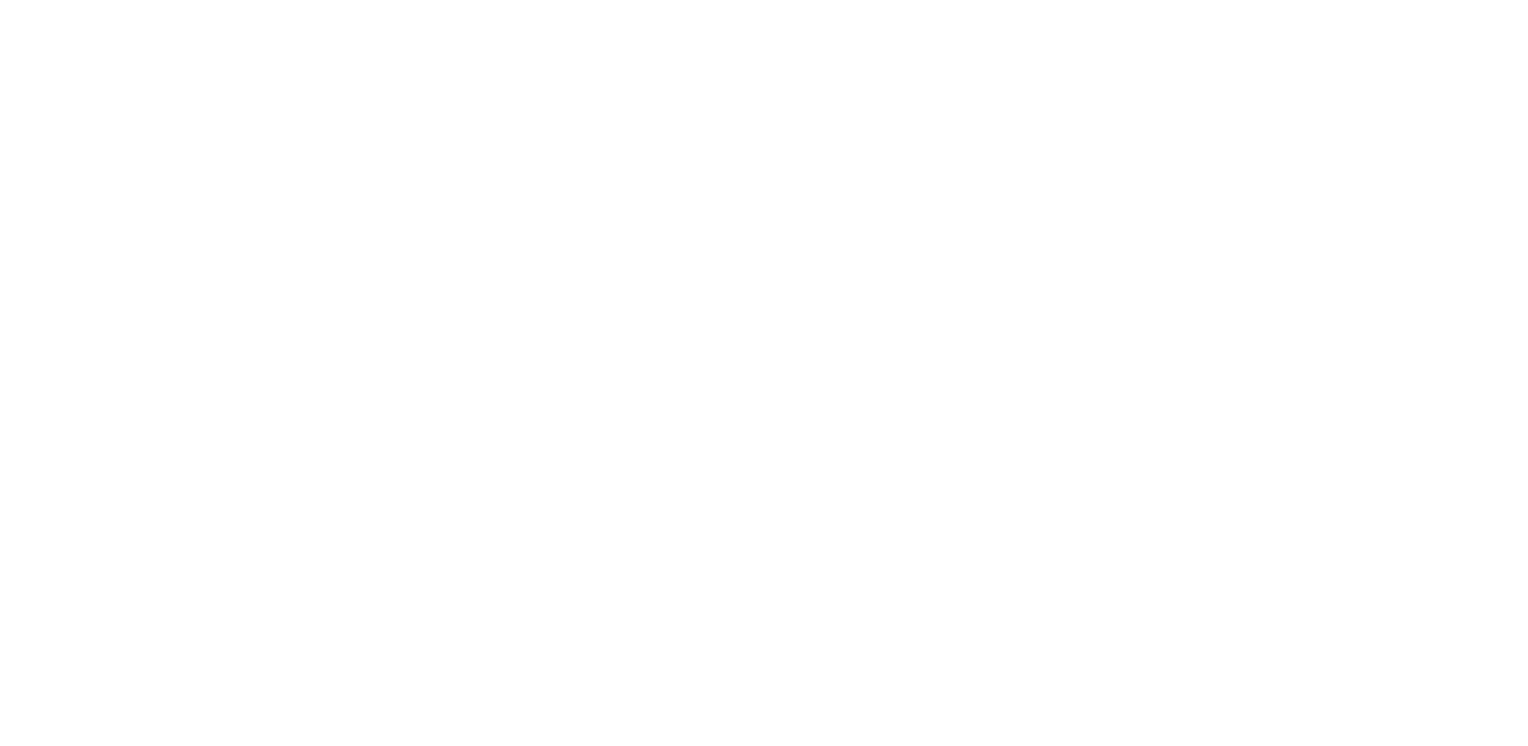 scroll, scrollTop: 0, scrollLeft: 0, axis: both 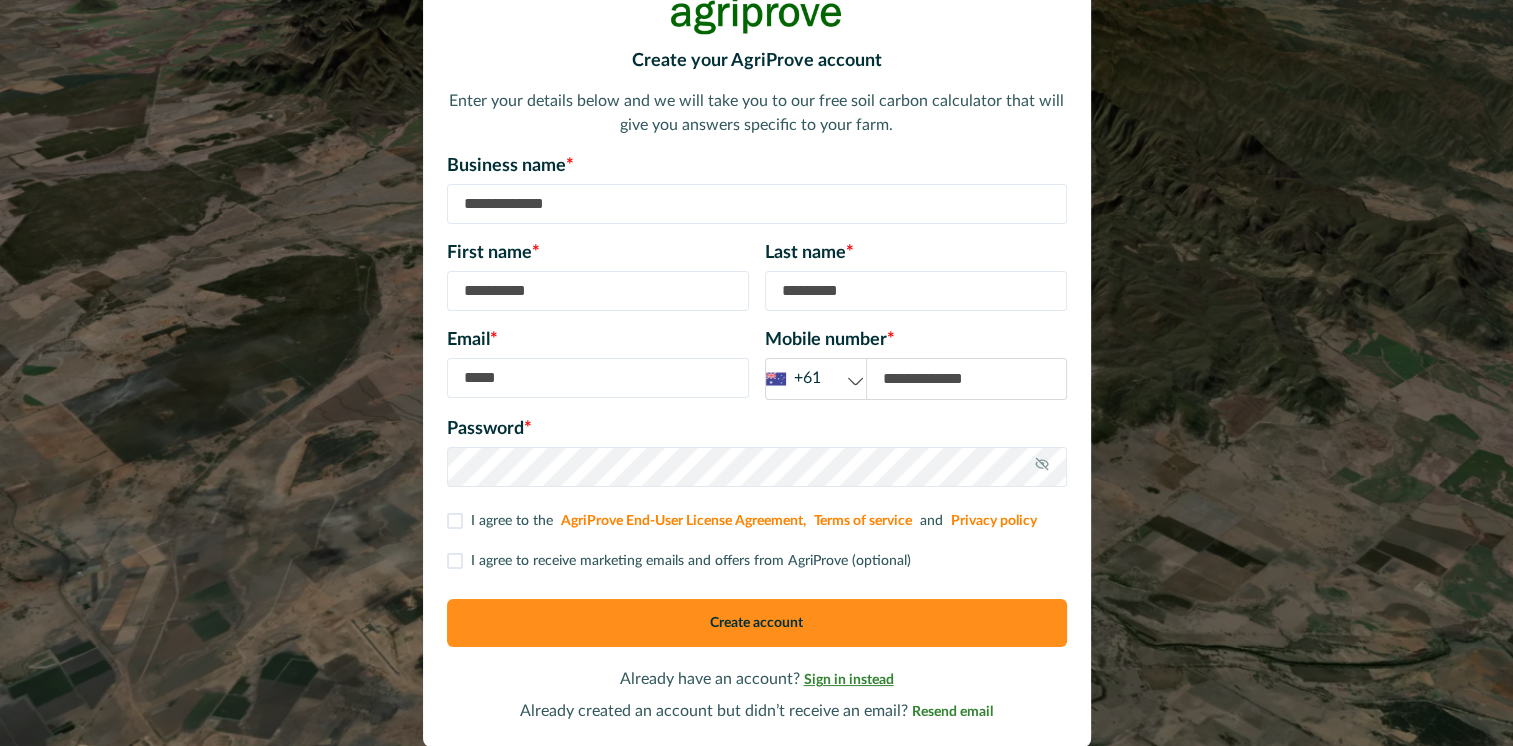 click on "Sign in instead" at bounding box center [849, 680] 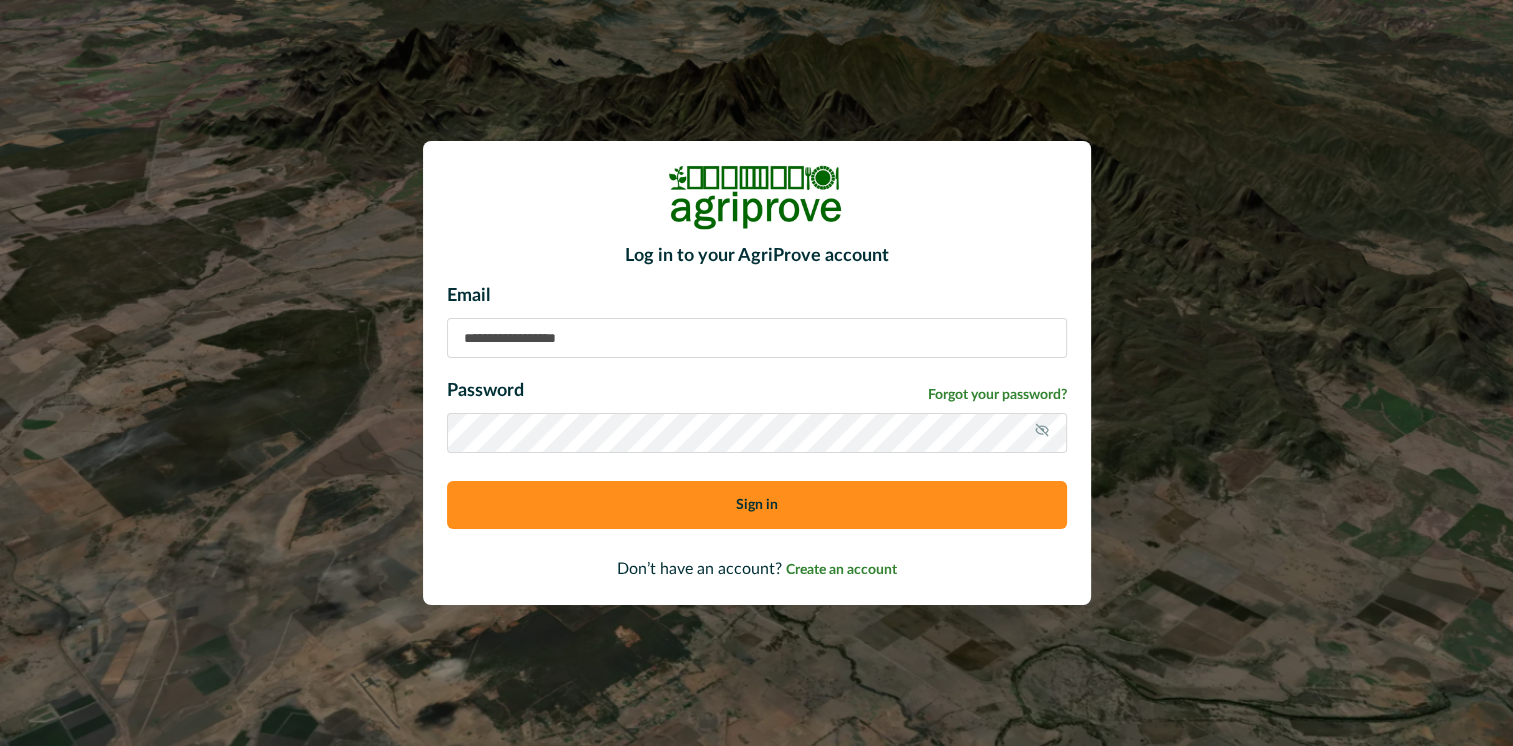 scroll, scrollTop: 0, scrollLeft: 0, axis: both 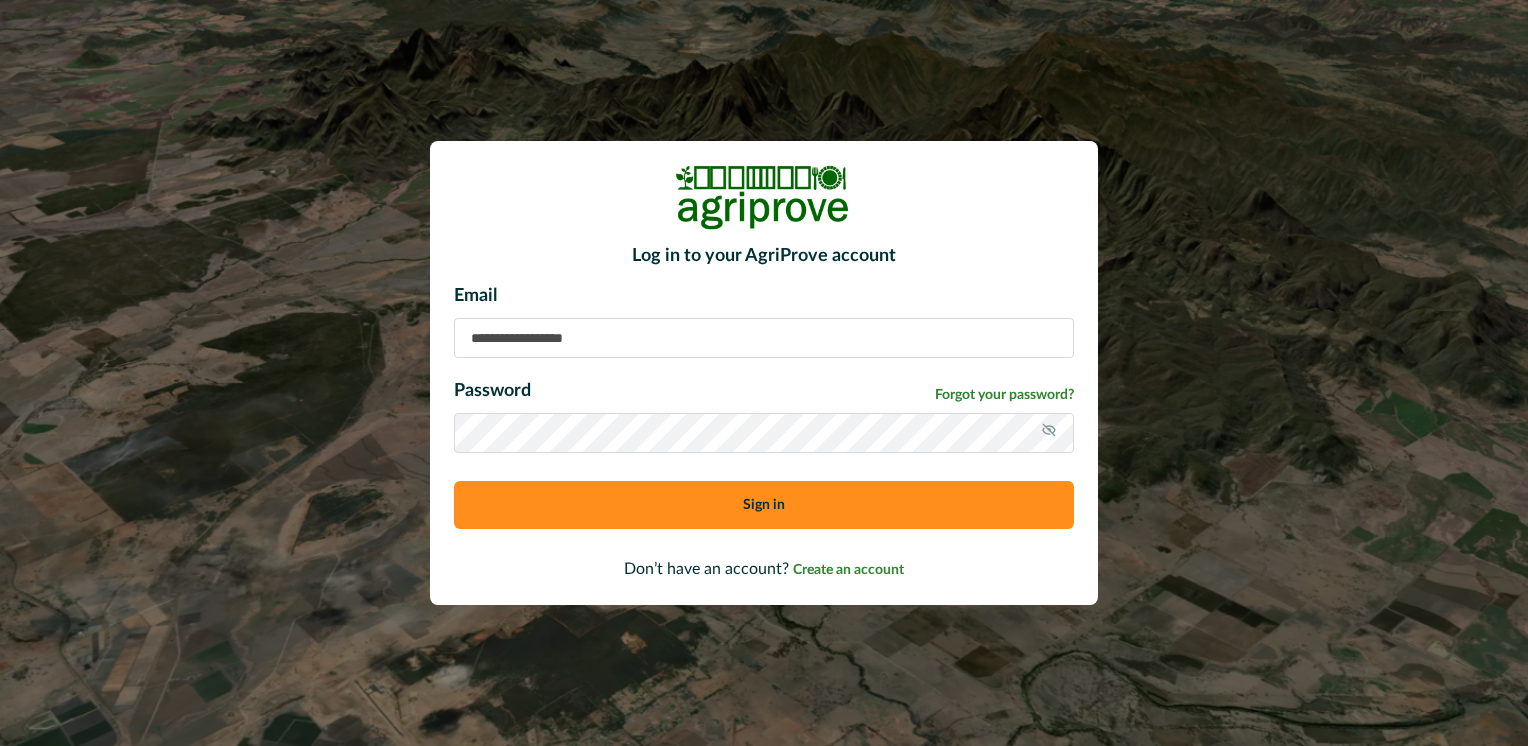 click at bounding box center [764, 338] 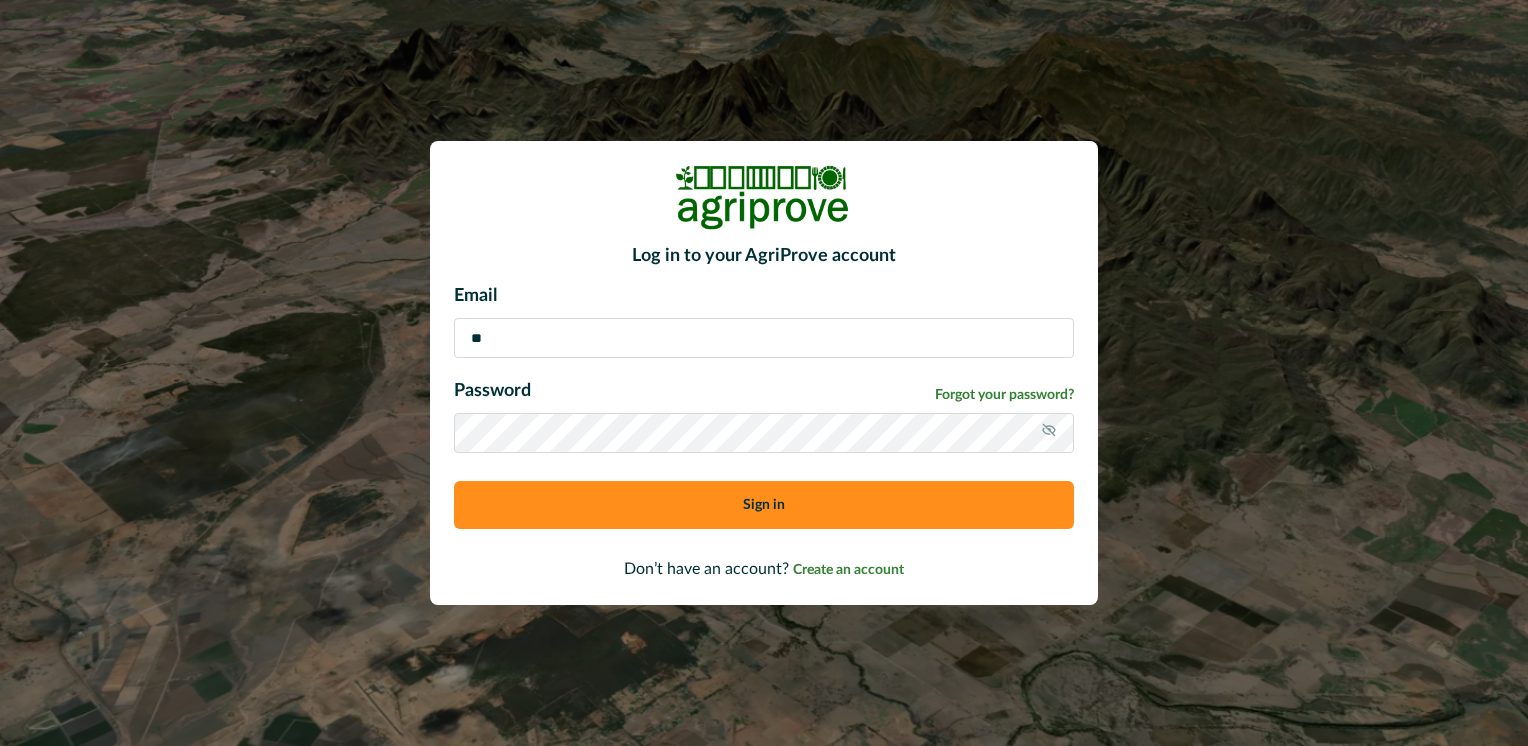 type on "**********" 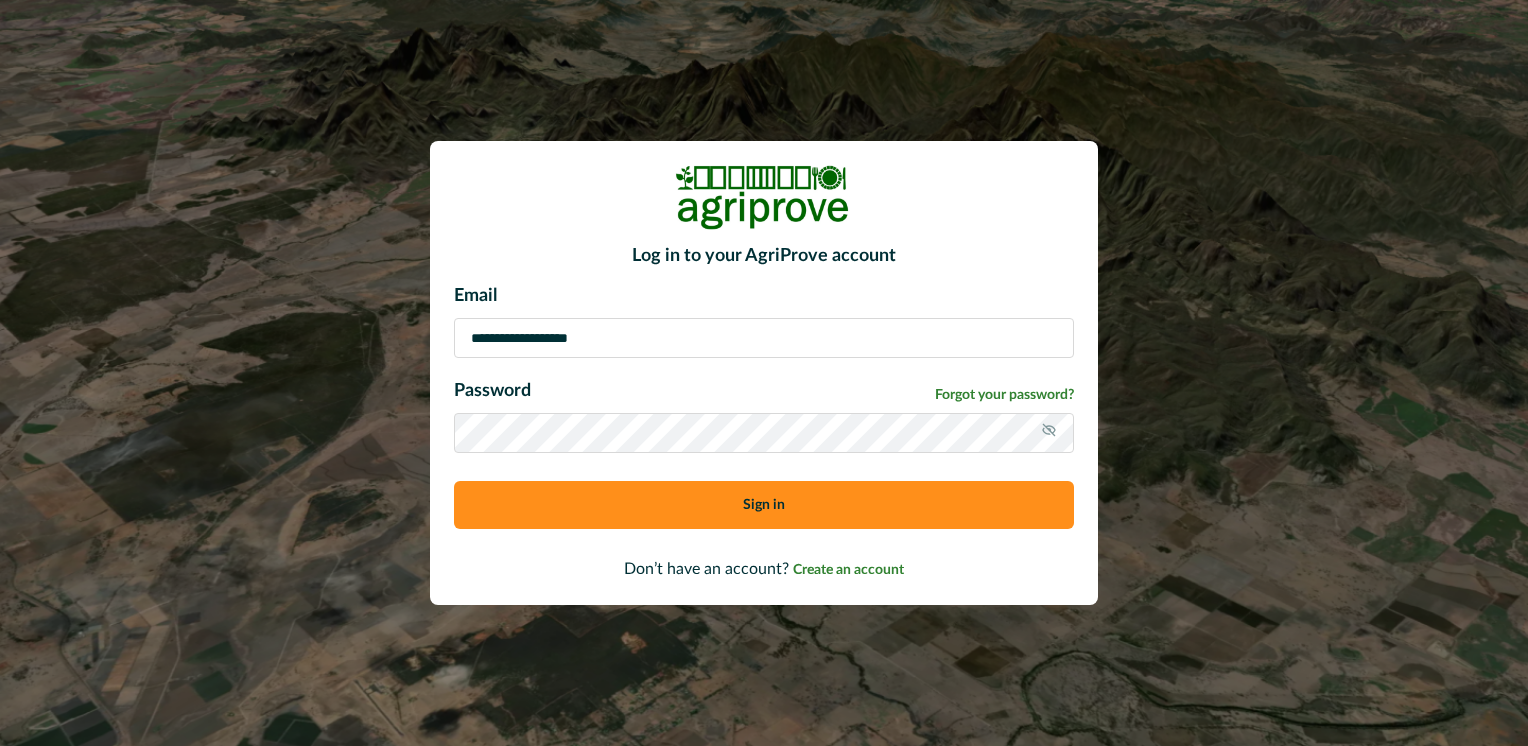 click on "Sign in" at bounding box center [764, 505] 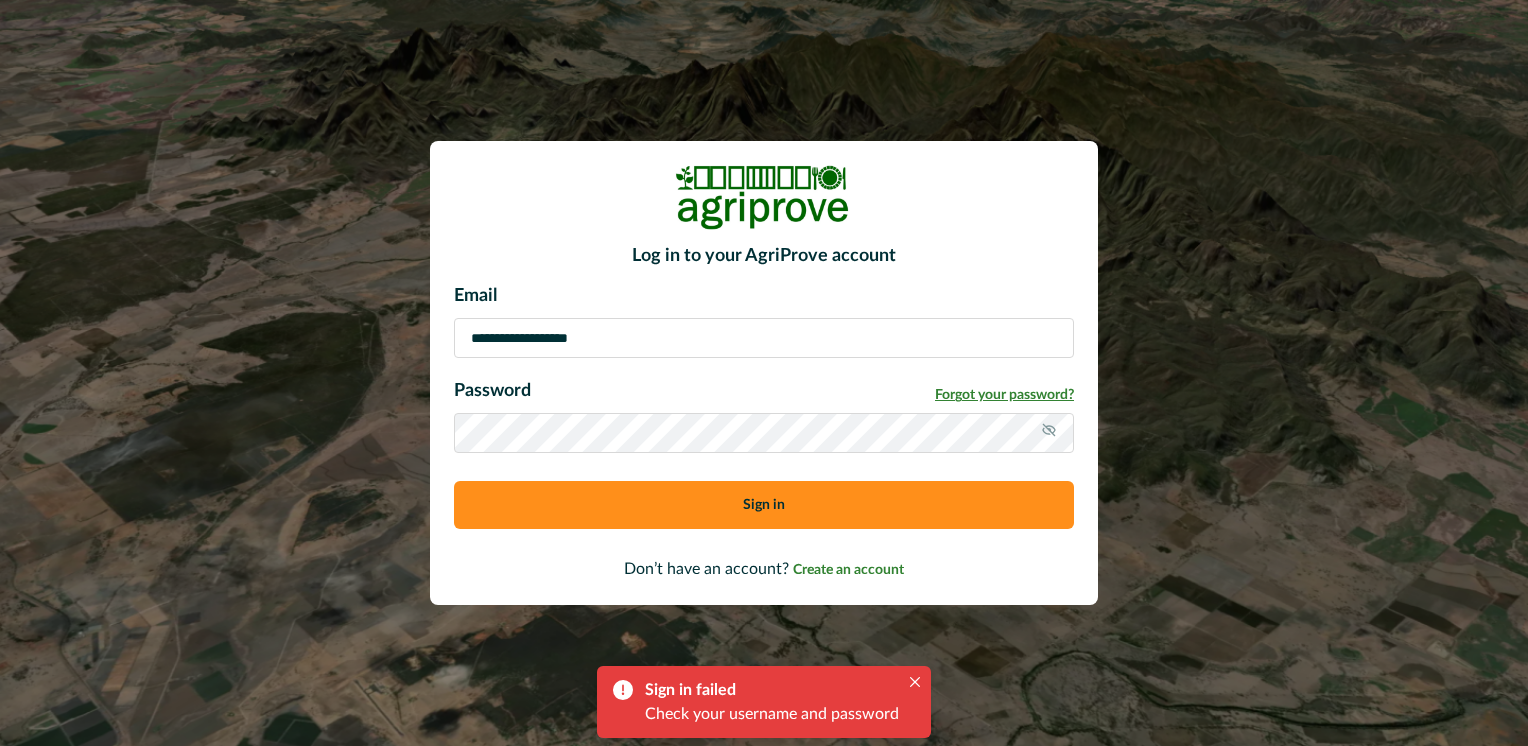 click on "Forgot your password?" at bounding box center (1004, 395) 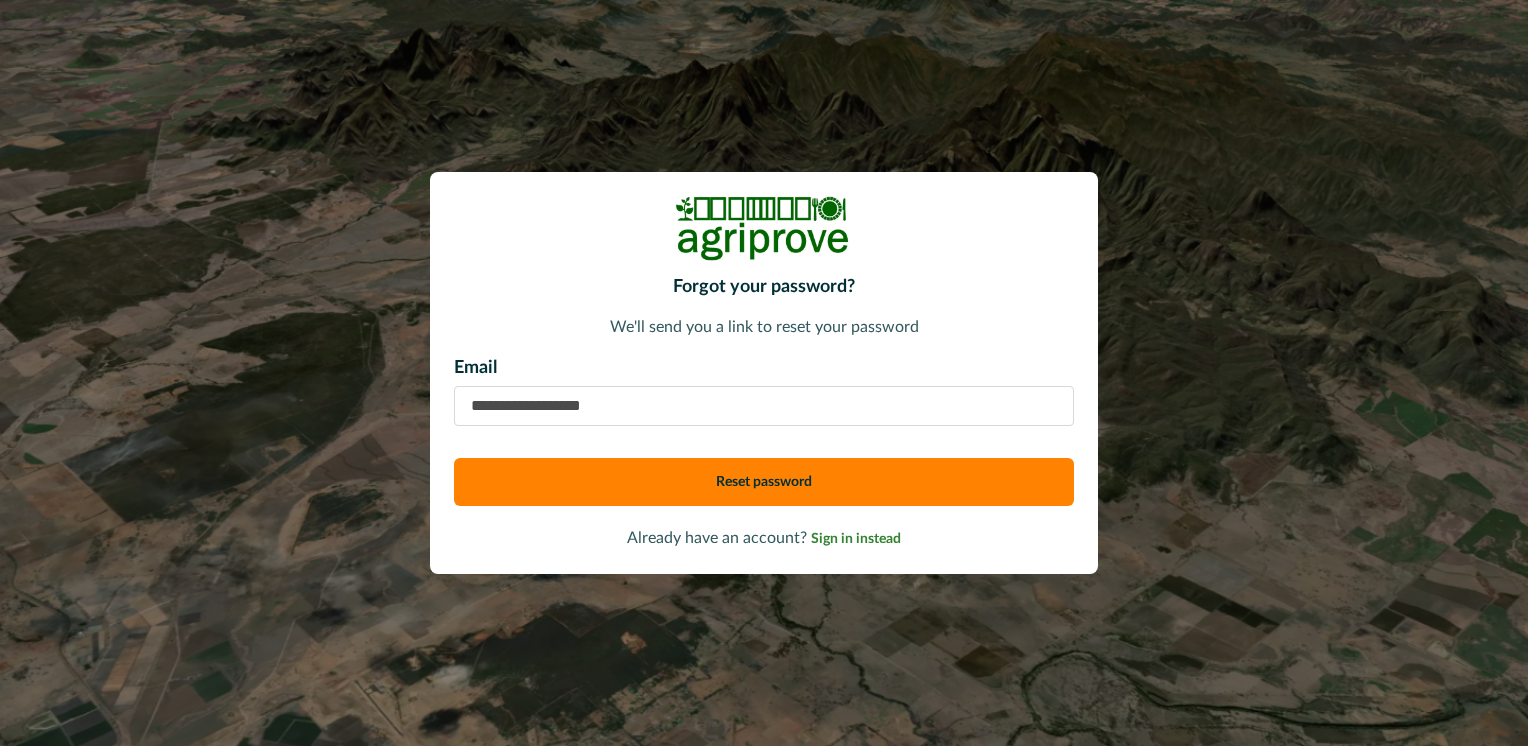 click at bounding box center (764, 406) 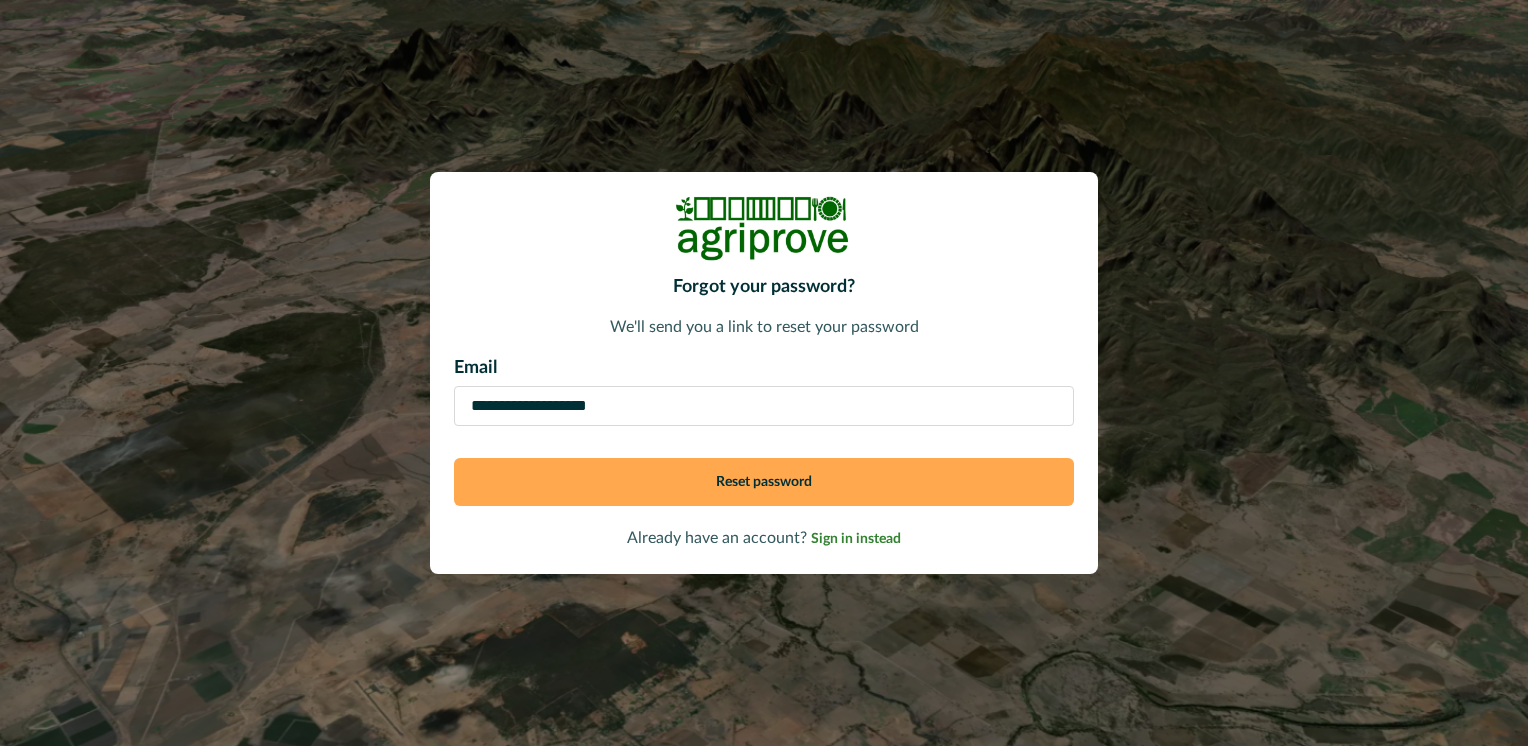 click on "Reset password" at bounding box center (764, 482) 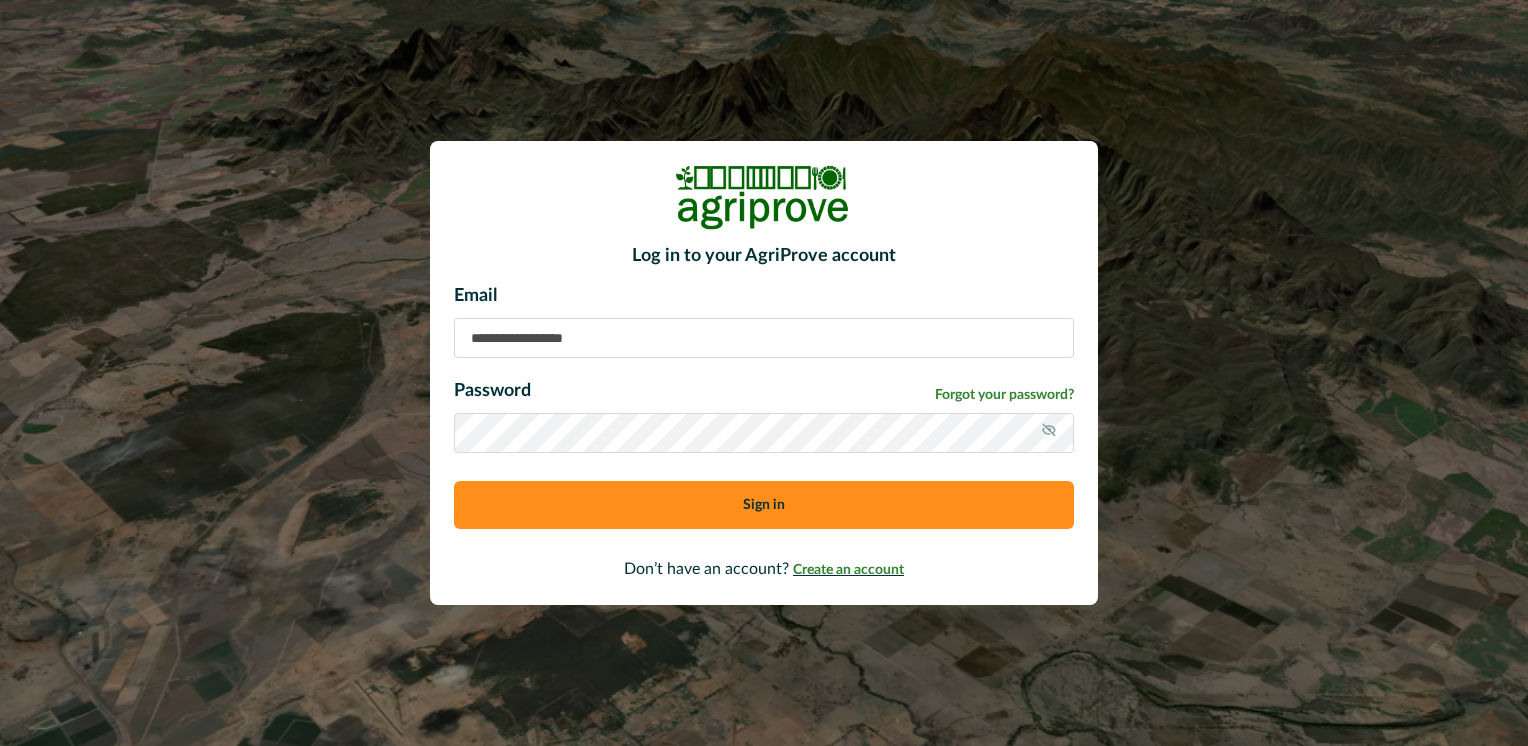 click on "Create an account" at bounding box center [848, 570] 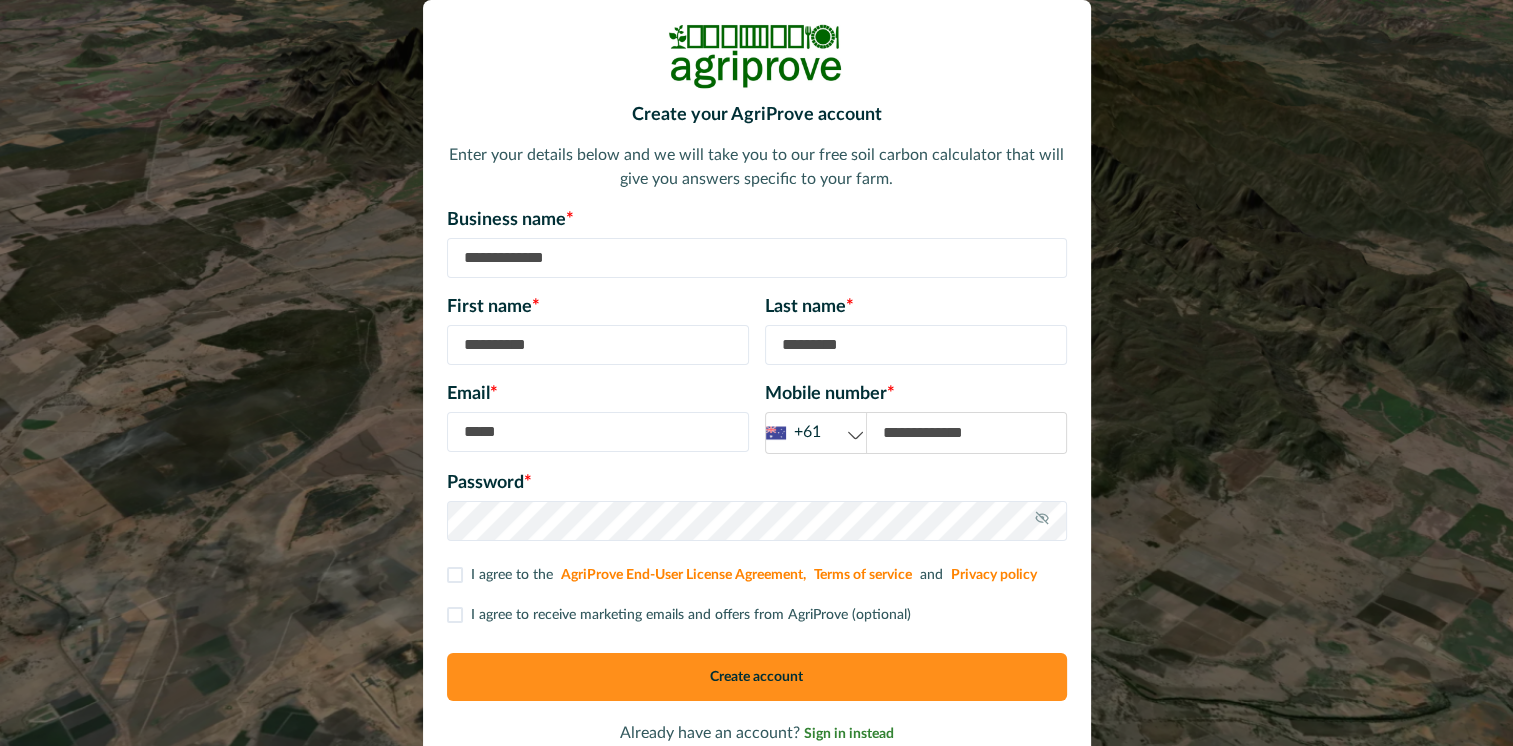 click at bounding box center [757, 258] 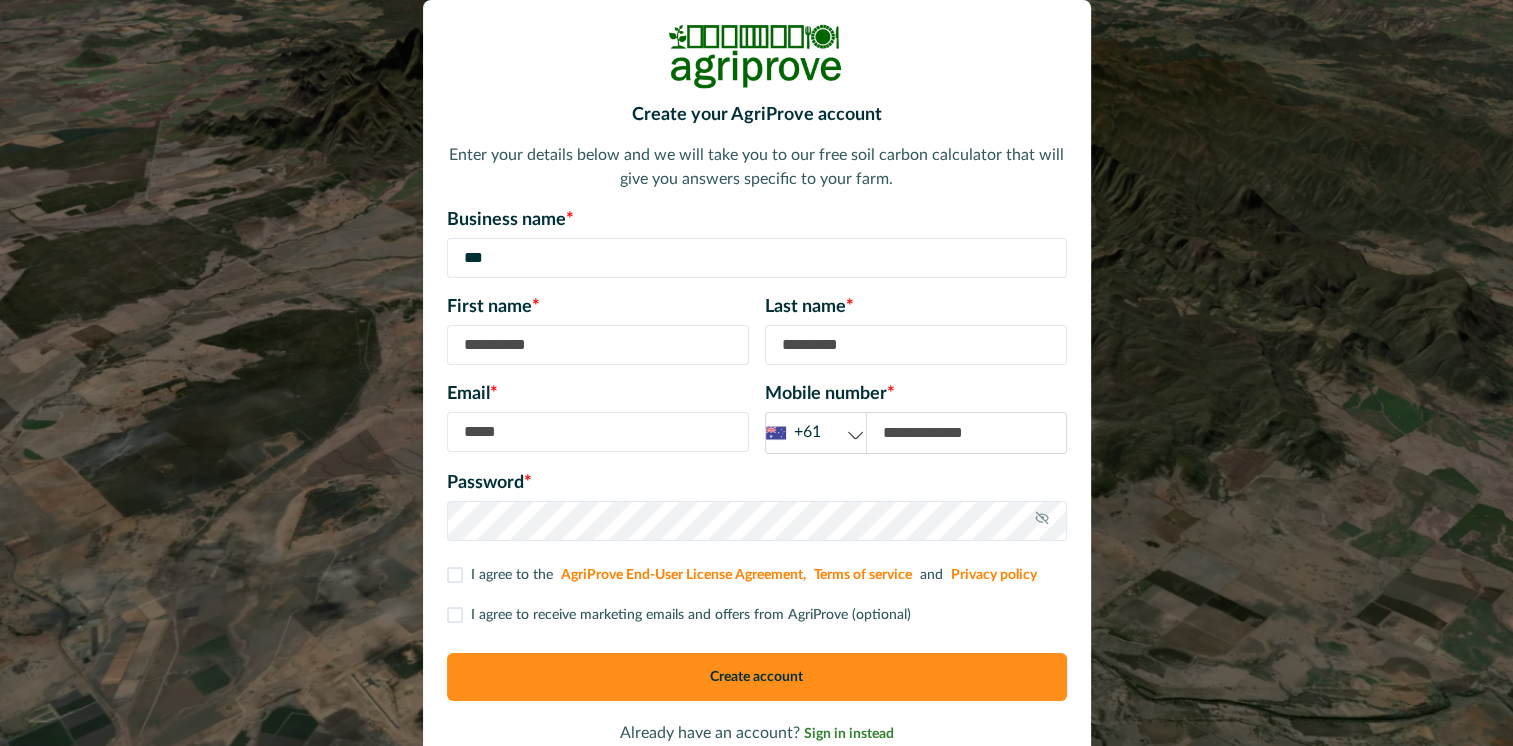 type on "***" 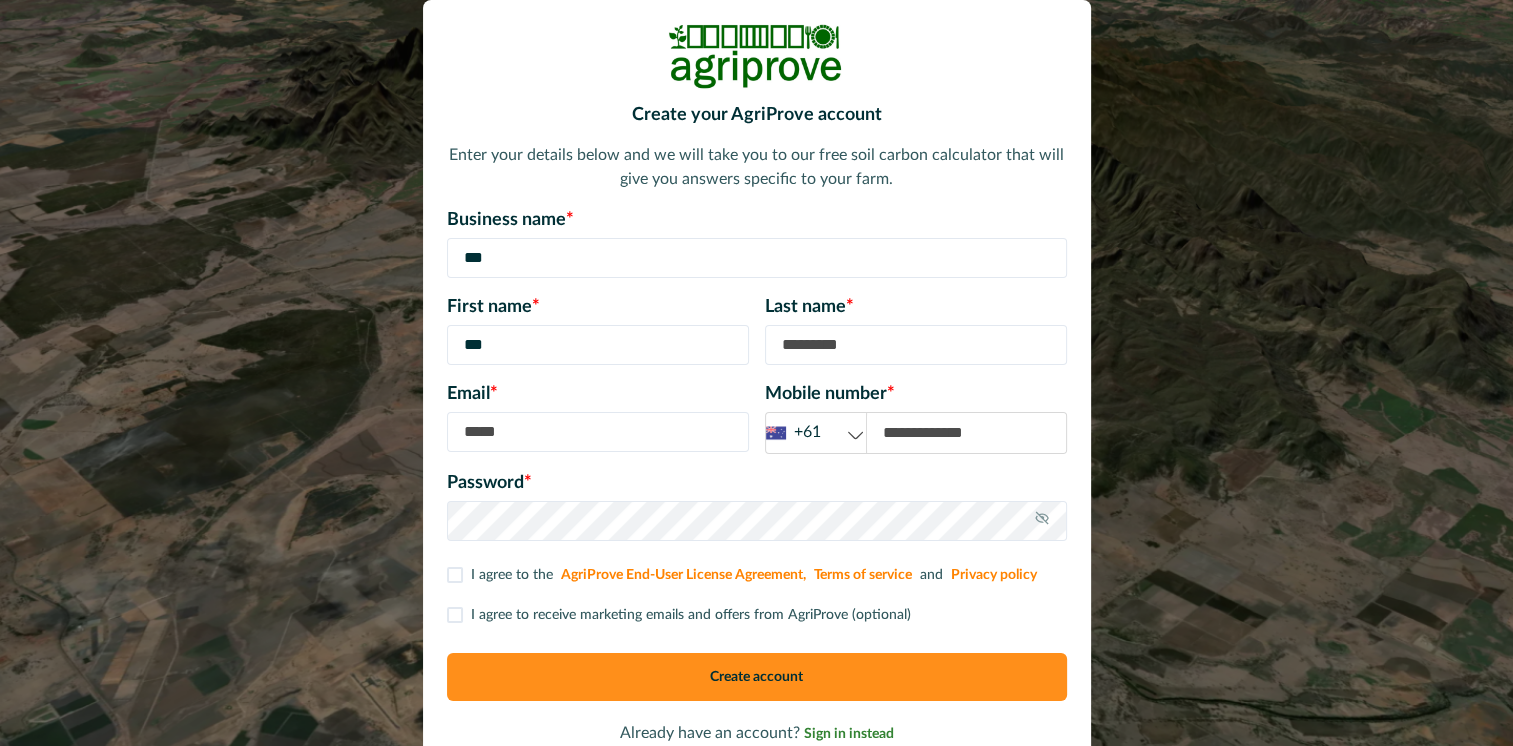type on "******" 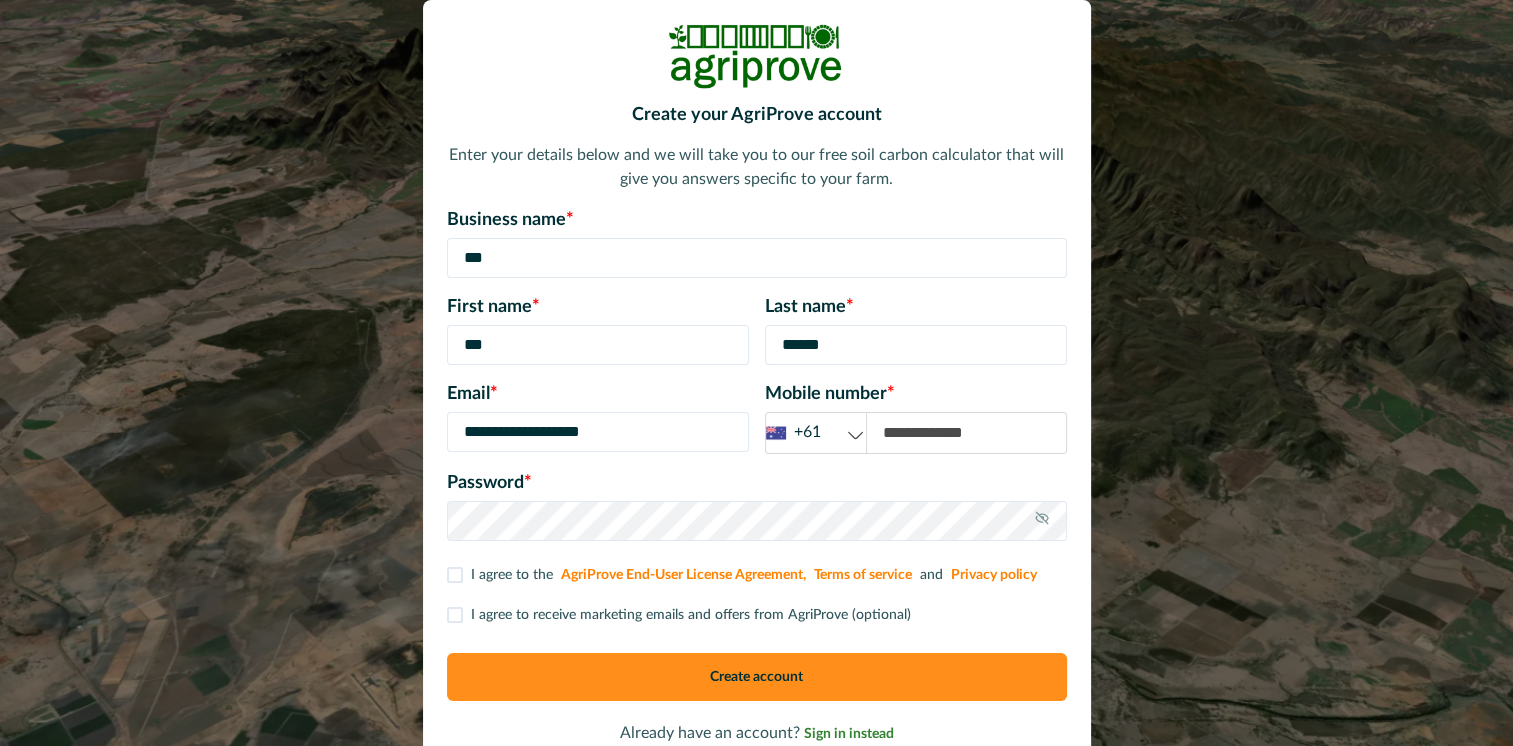 type on "**********" 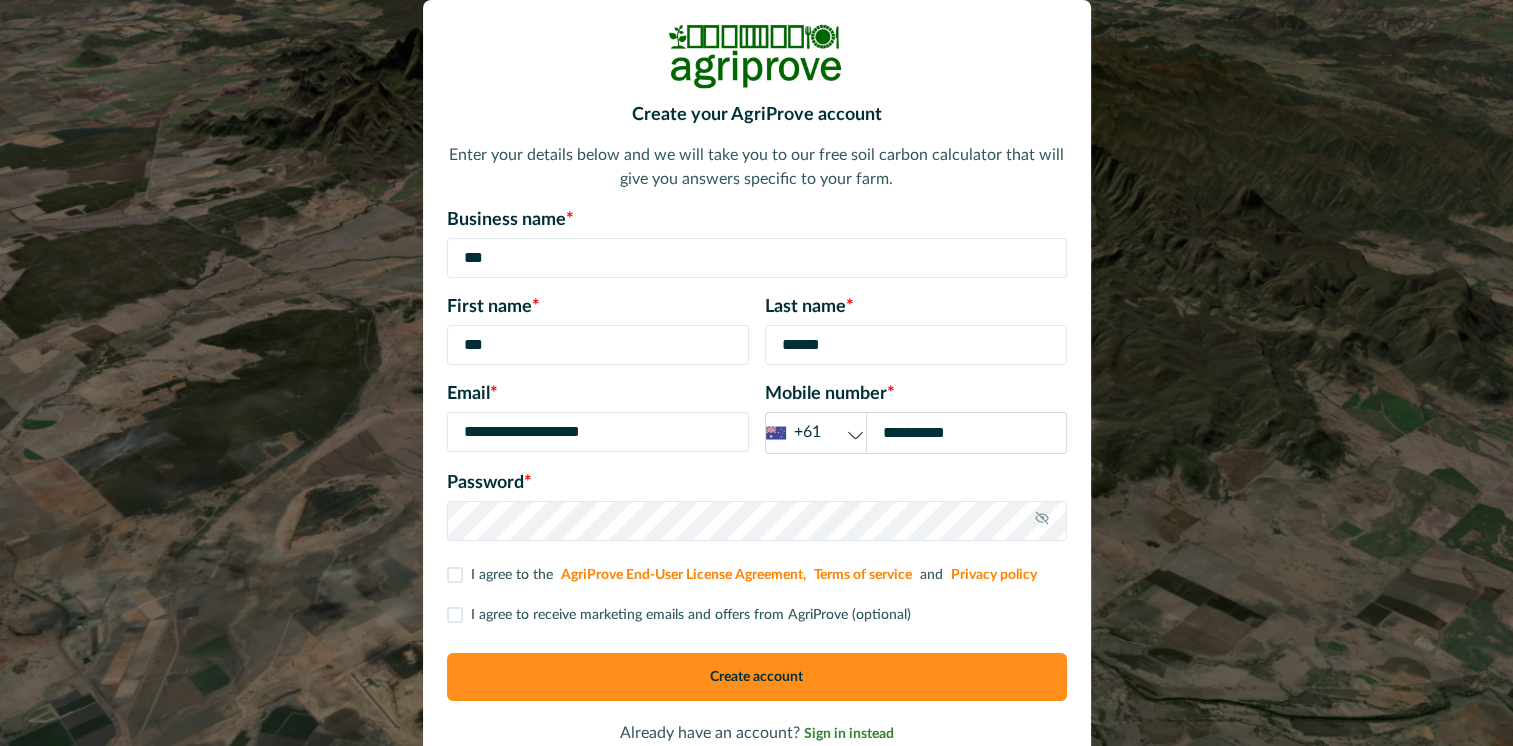 drag, startPoint x: 616, startPoint y: 438, endPoint x: 494, endPoint y: 432, distance: 122.14745 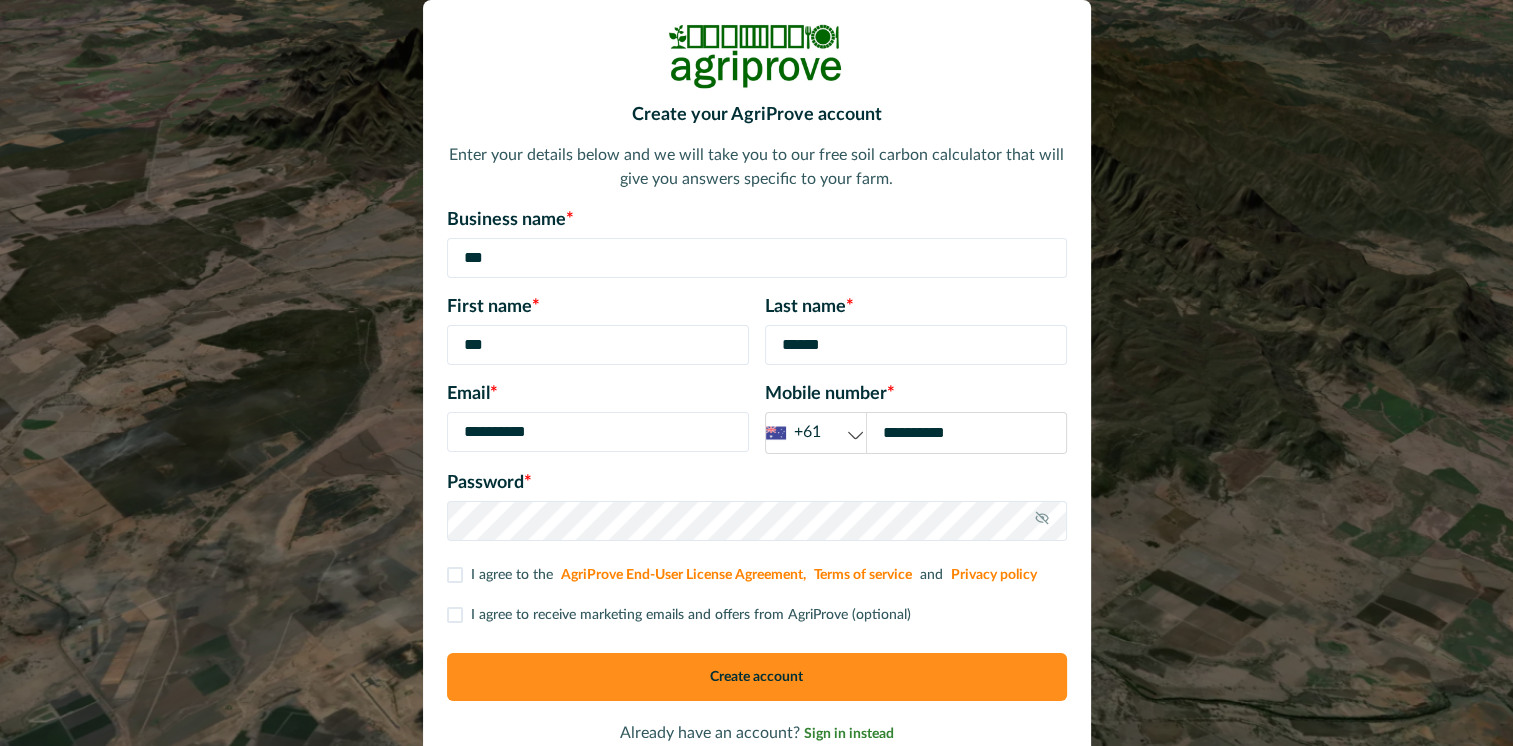 type on "**********" 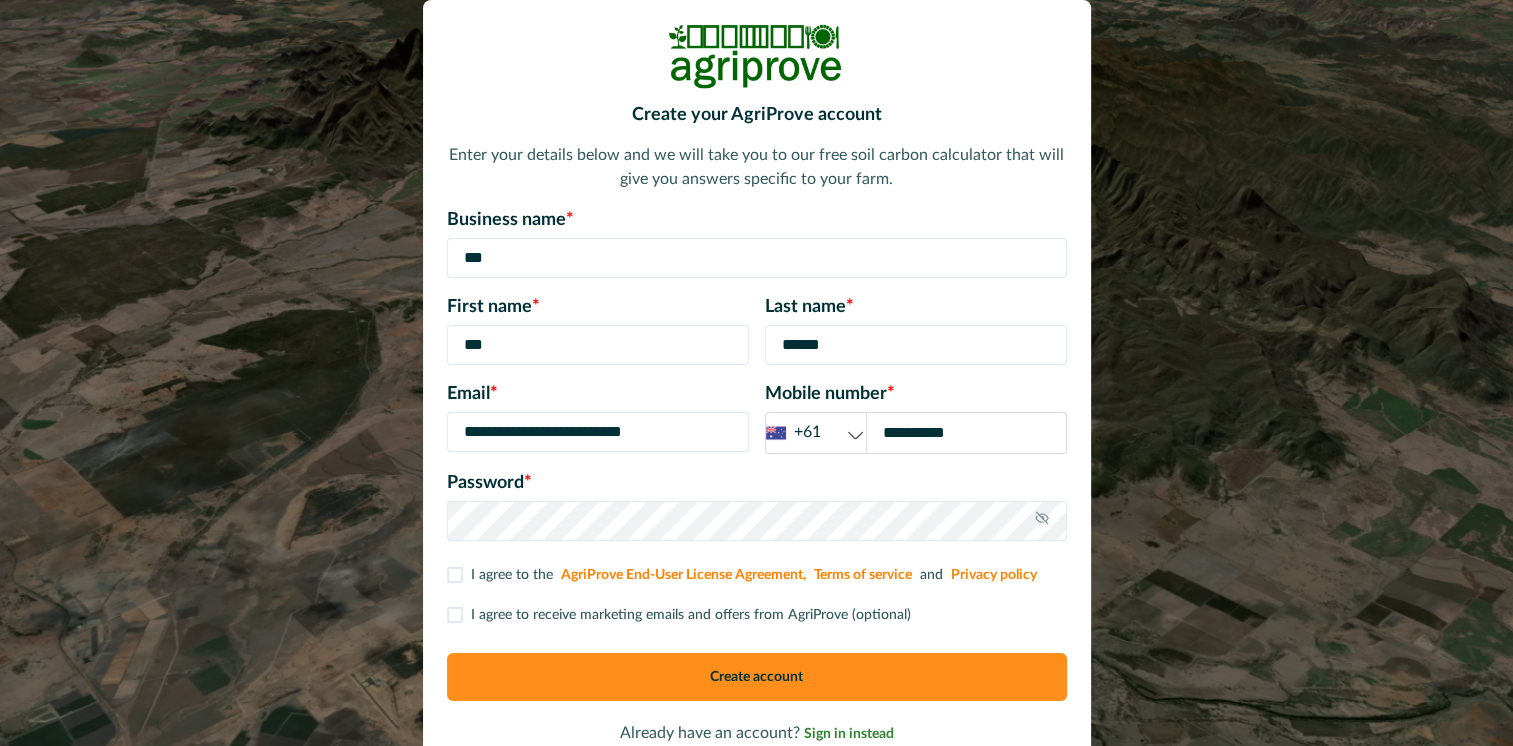 click on "**********" at bounding box center (966, 433) 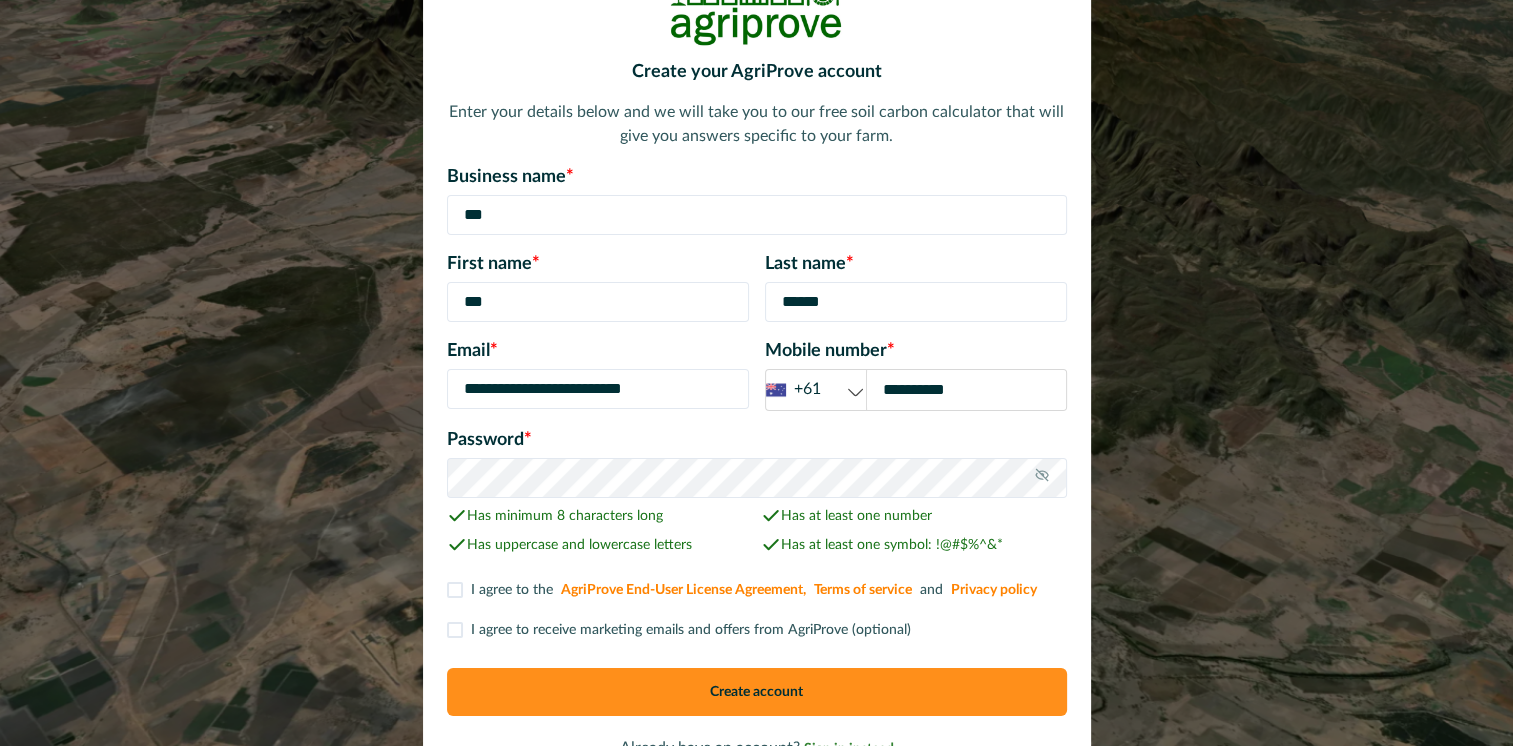 scroll, scrollTop: 52, scrollLeft: 0, axis: vertical 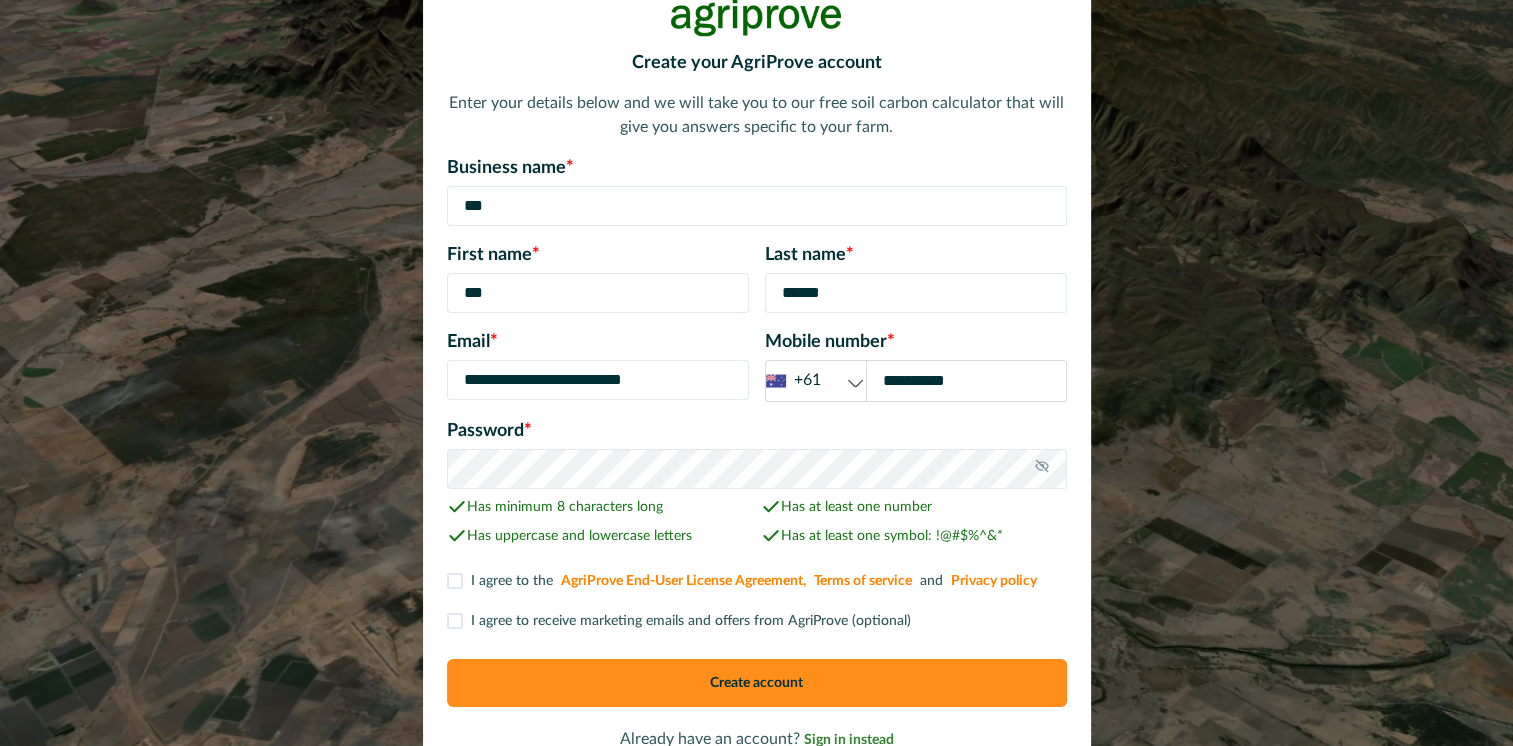 click at bounding box center (455, 581) 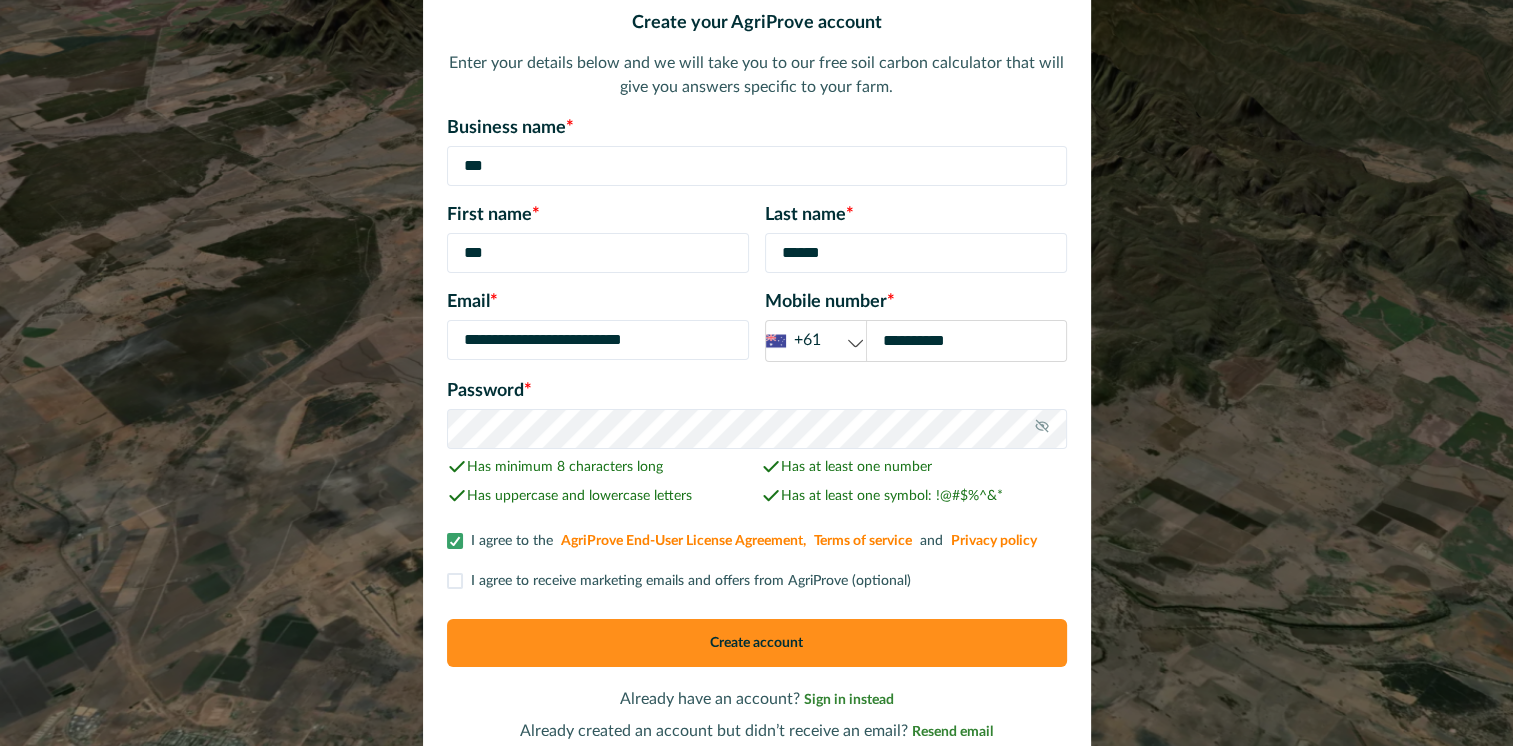 scroll, scrollTop: 97, scrollLeft: 0, axis: vertical 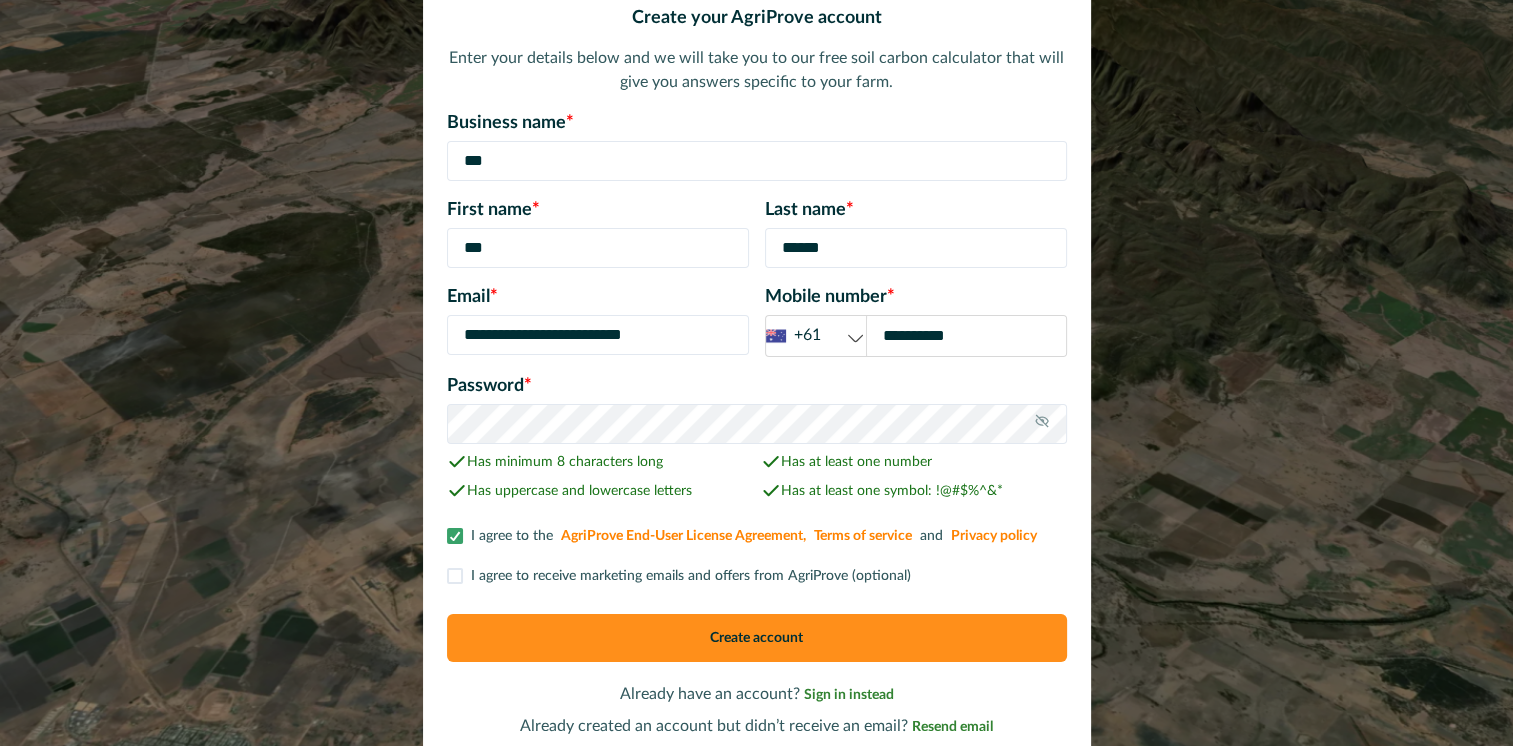 click on "Create account" at bounding box center (757, 638) 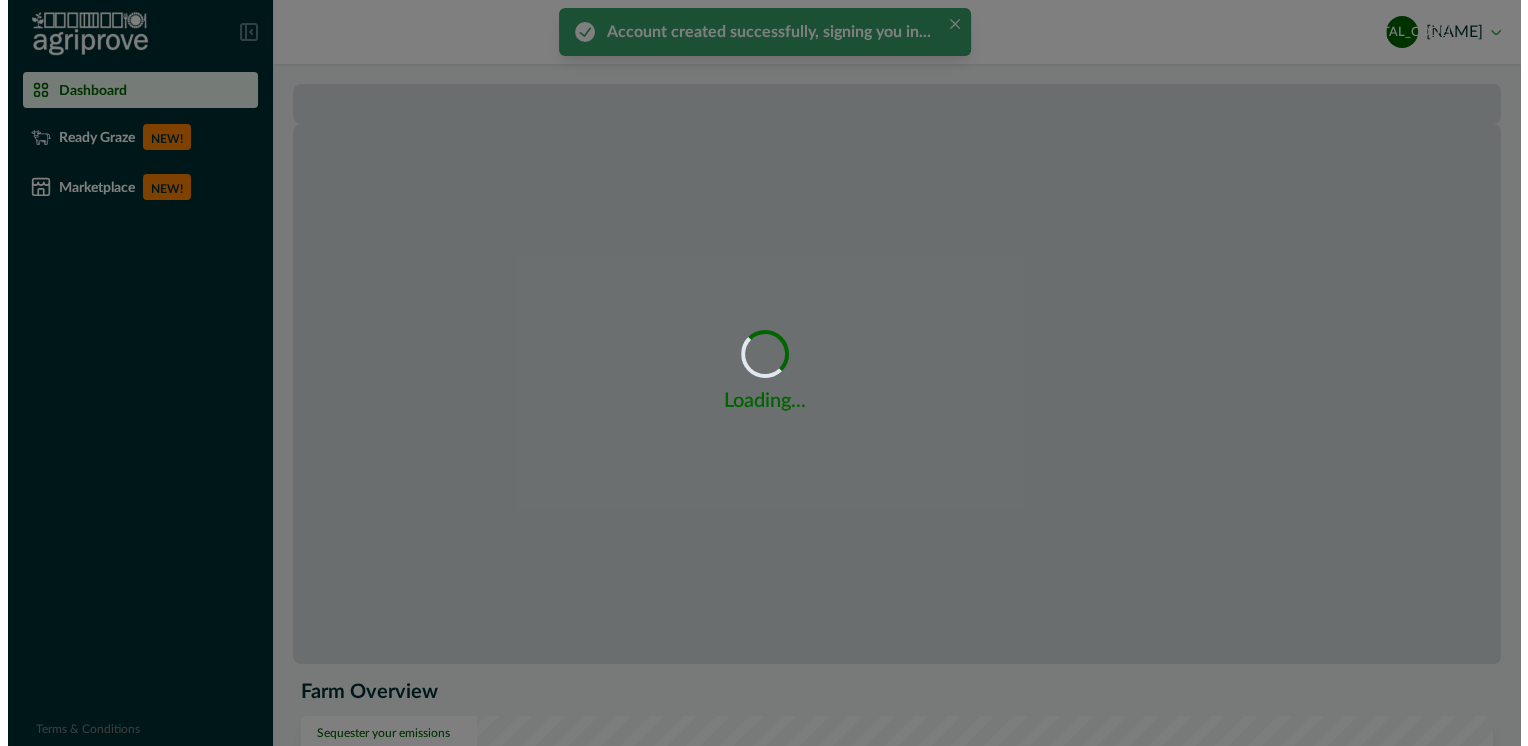 scroll, scrollTop: 0, scrollLeft: 0, axis: both 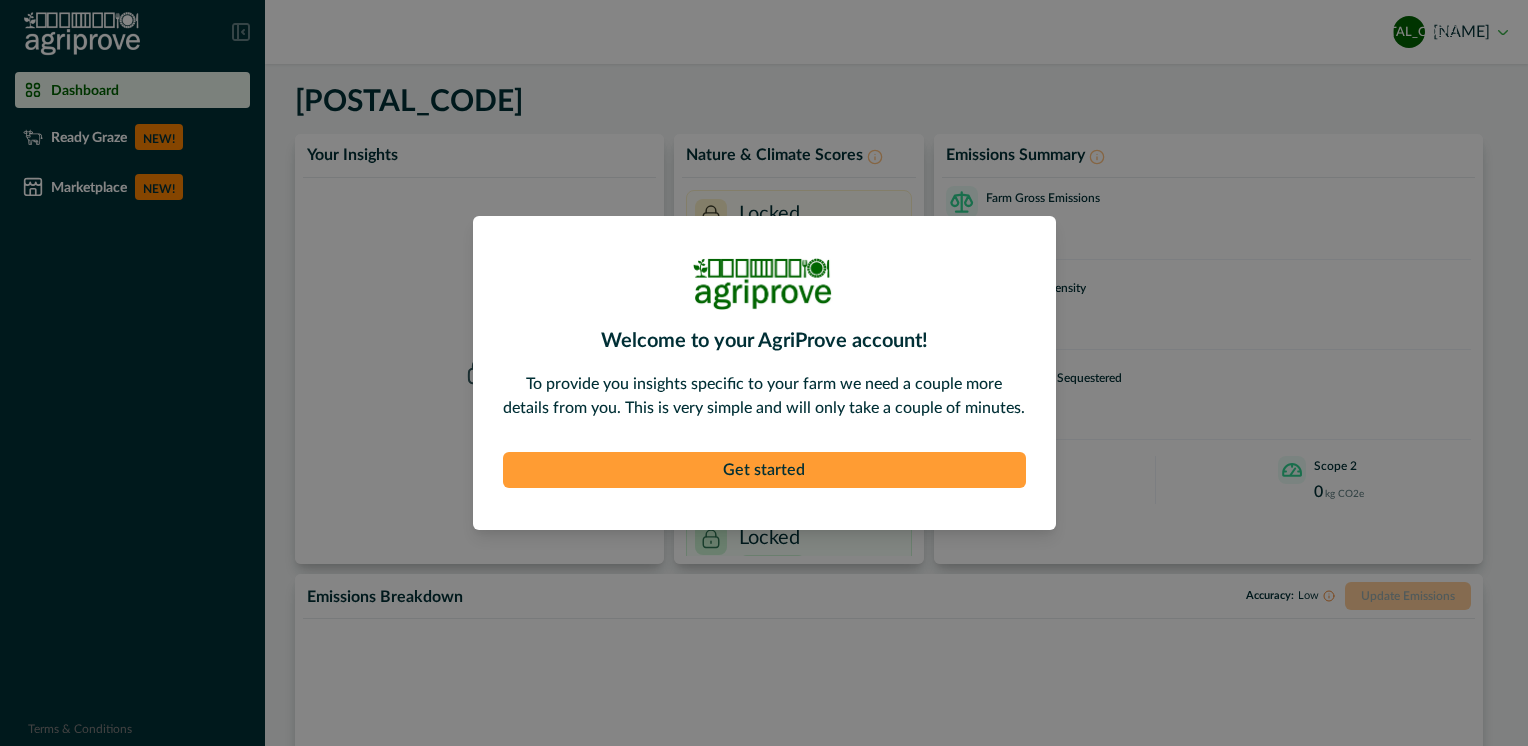 click on "Get started" at bounding box center (764, 470) 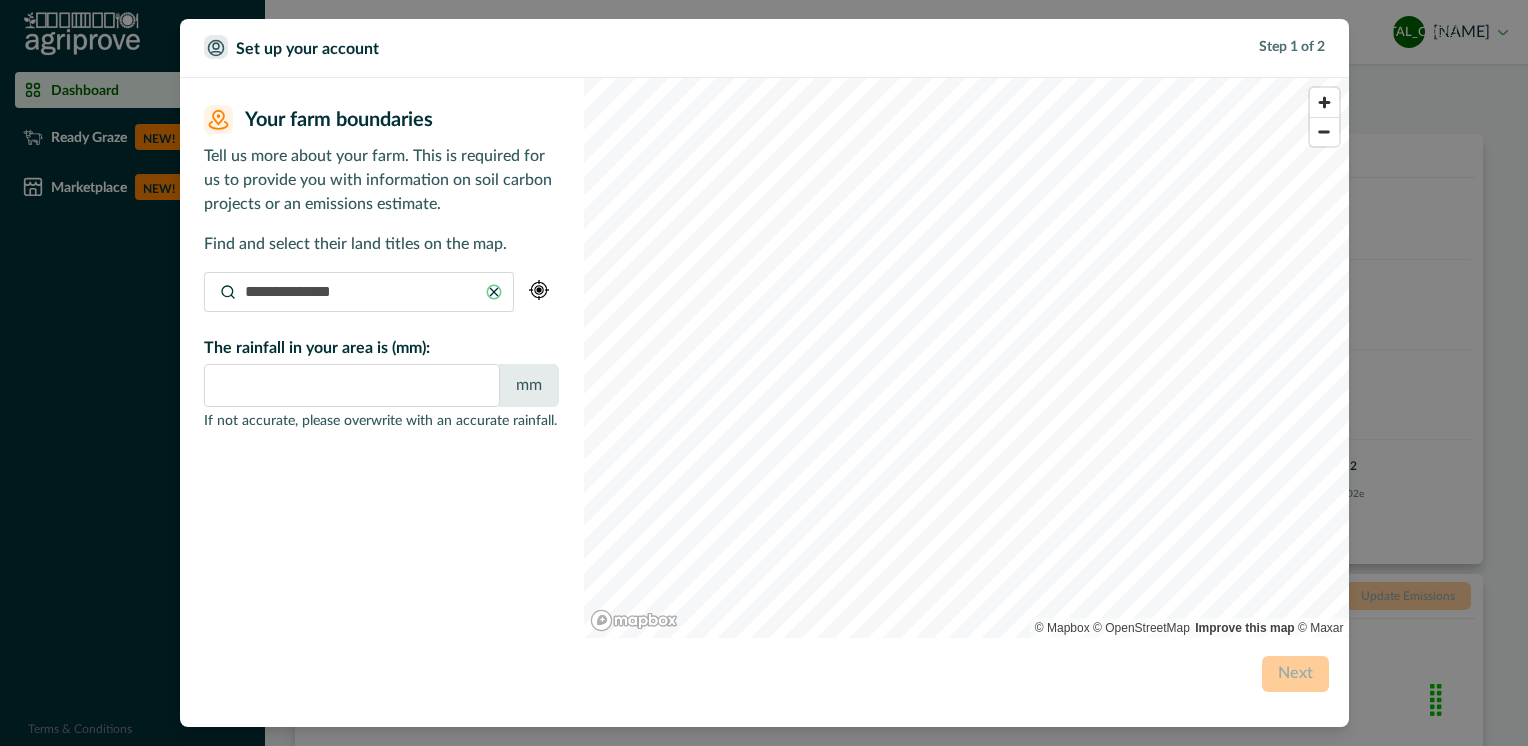 click at bounding box center (359, 292) 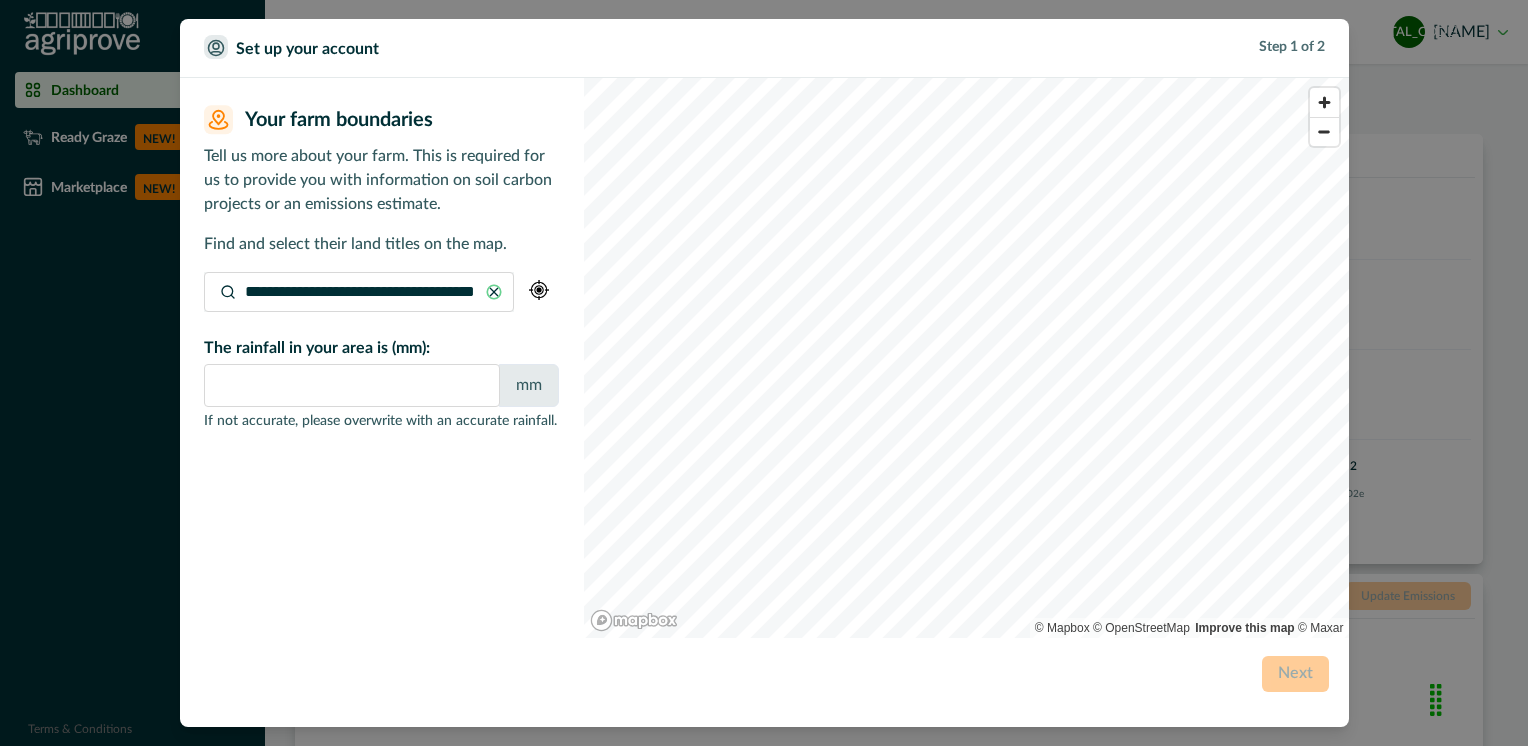 scroll, scrollTop: 0, scrollLeft: 53, axis: horizontal 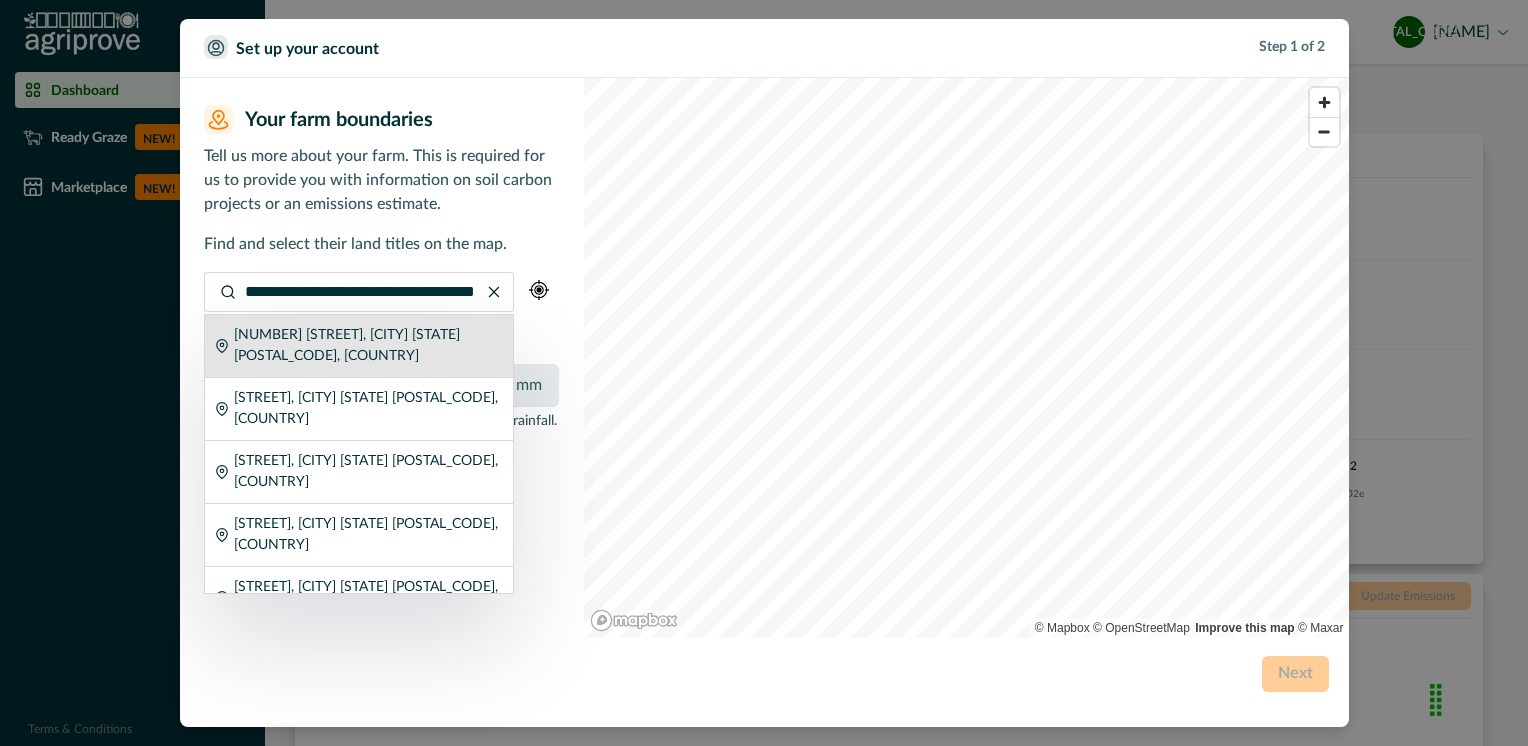 type on "**********" 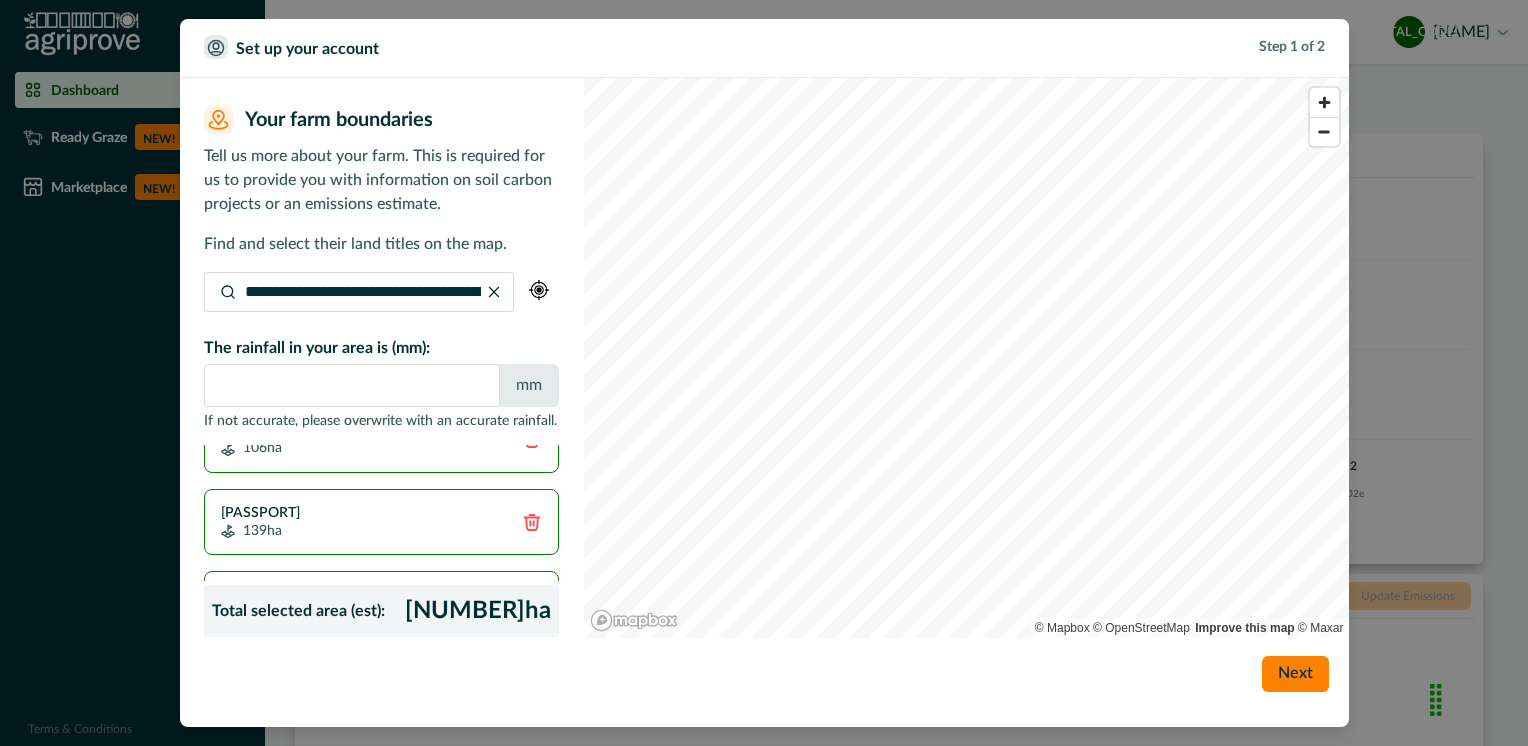 scroll, scrollTop: 0, scrollLeft: 0, axis: both 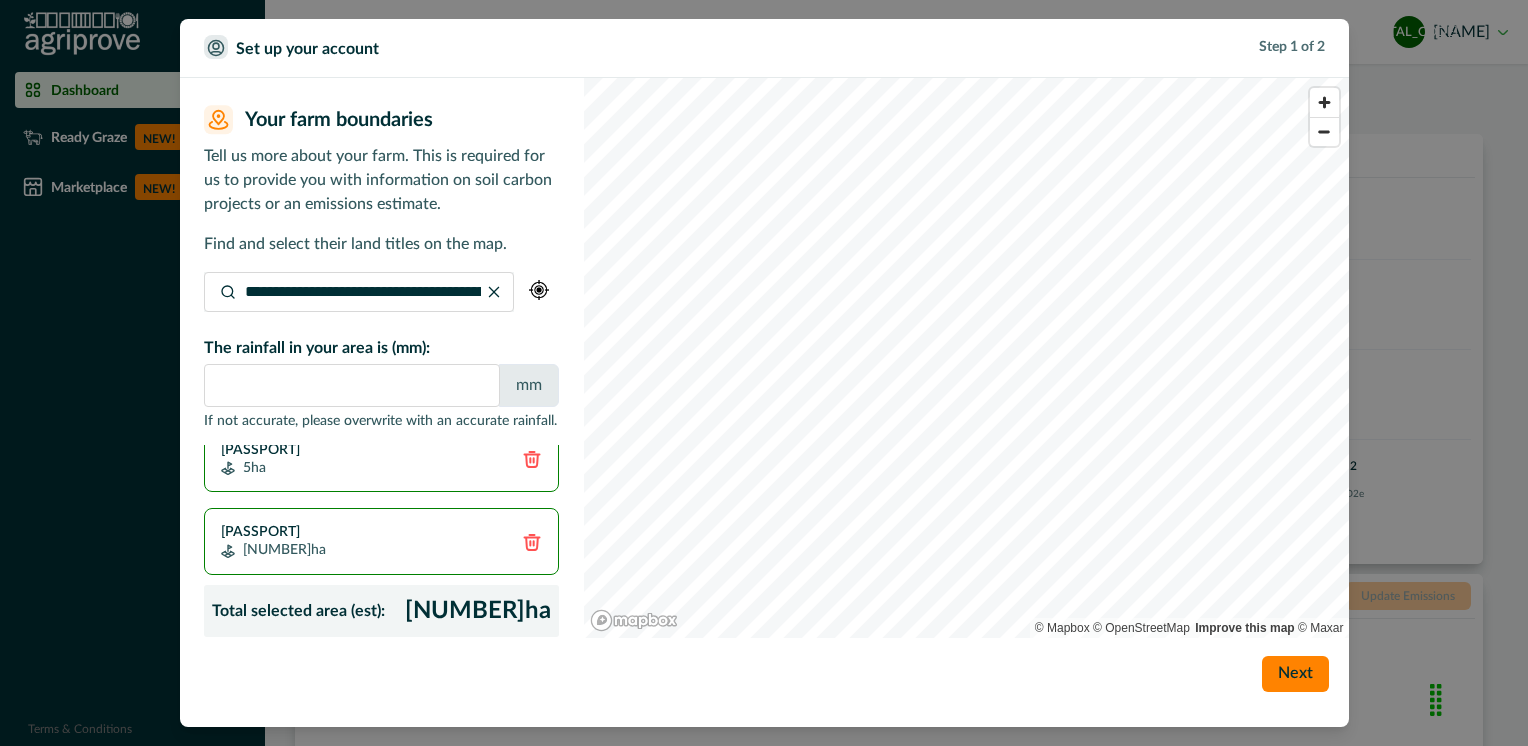 click on "**********" at bounding box center [764, 373] 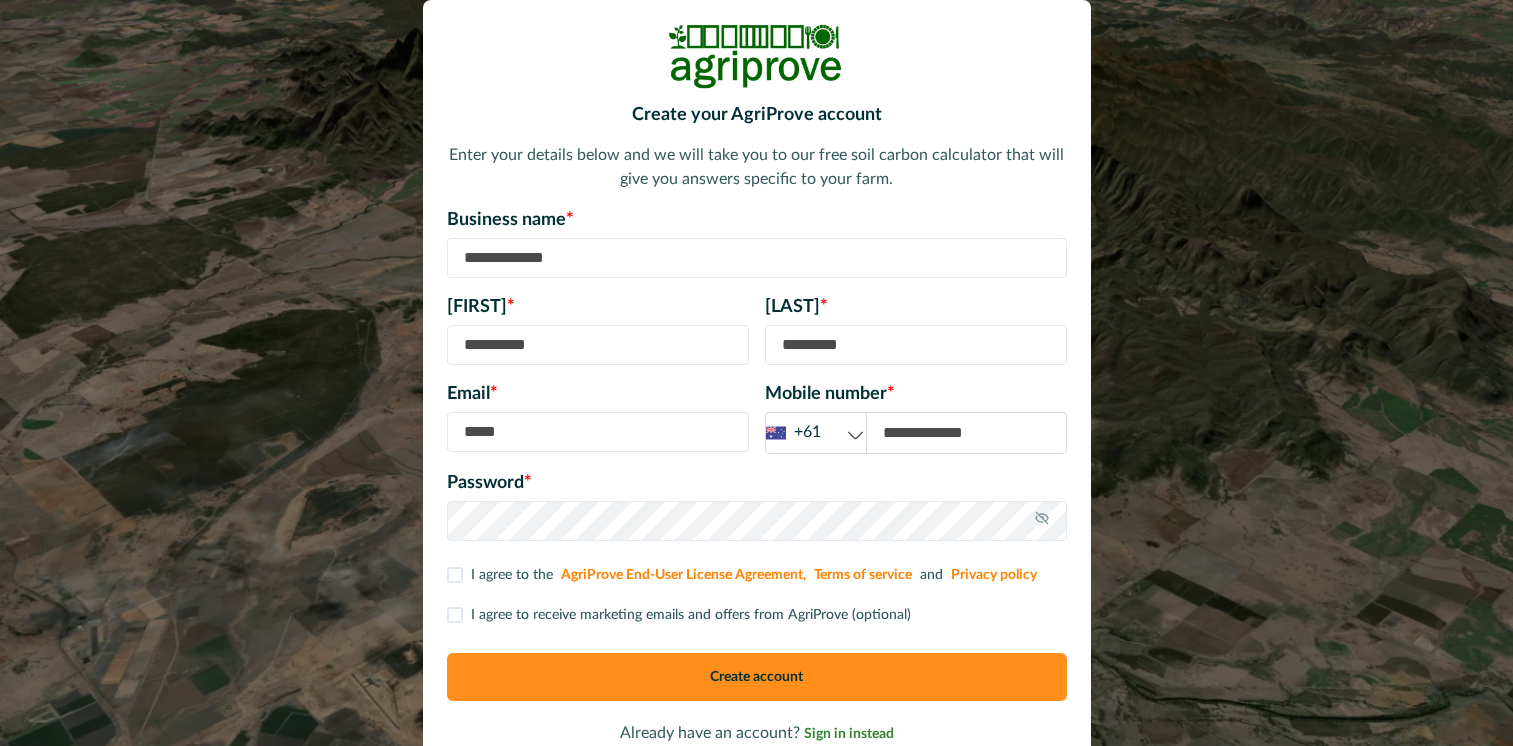 scroll, scrollTop: 0, scrollLeft: 0, axis: both 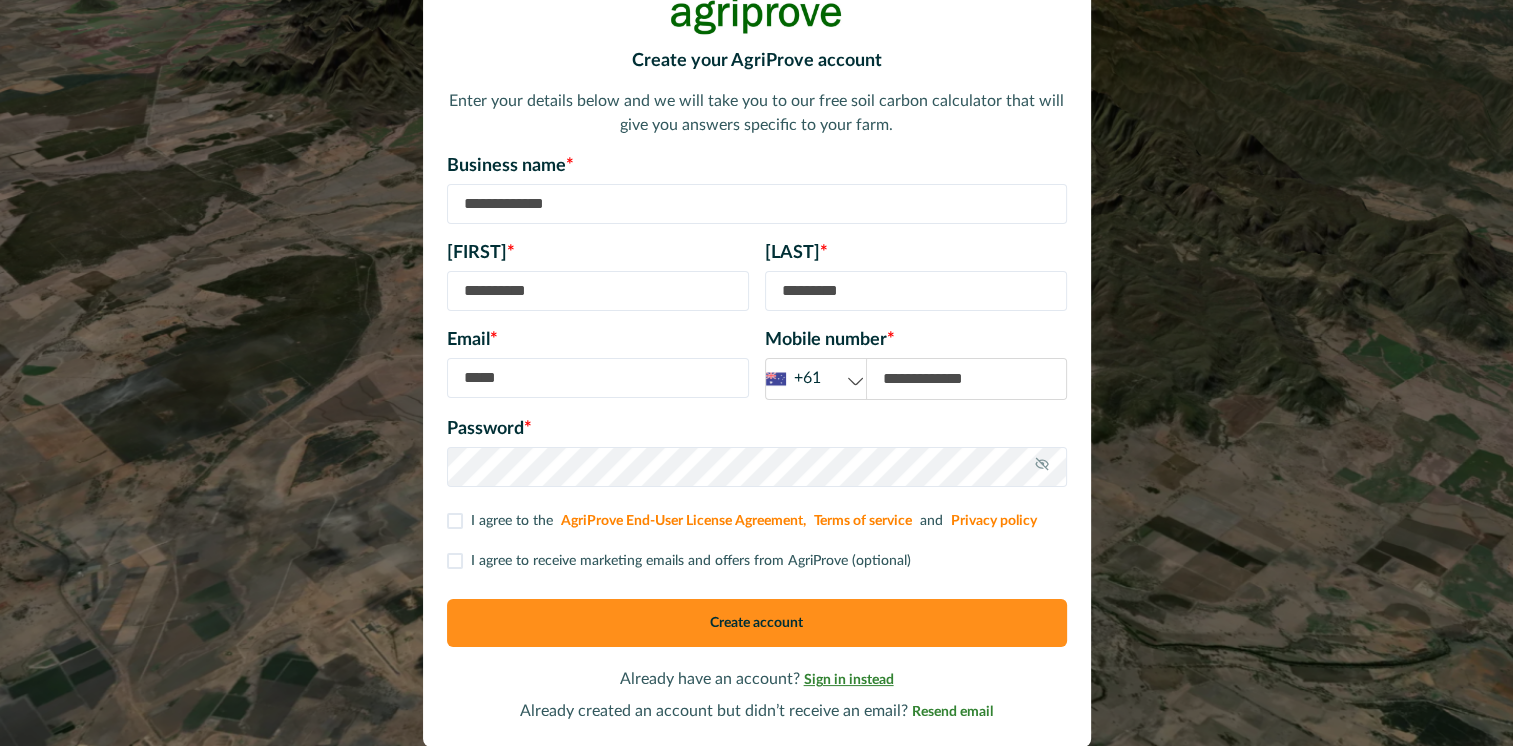 click on "Sign in instead" at bounding box center [849, 680] 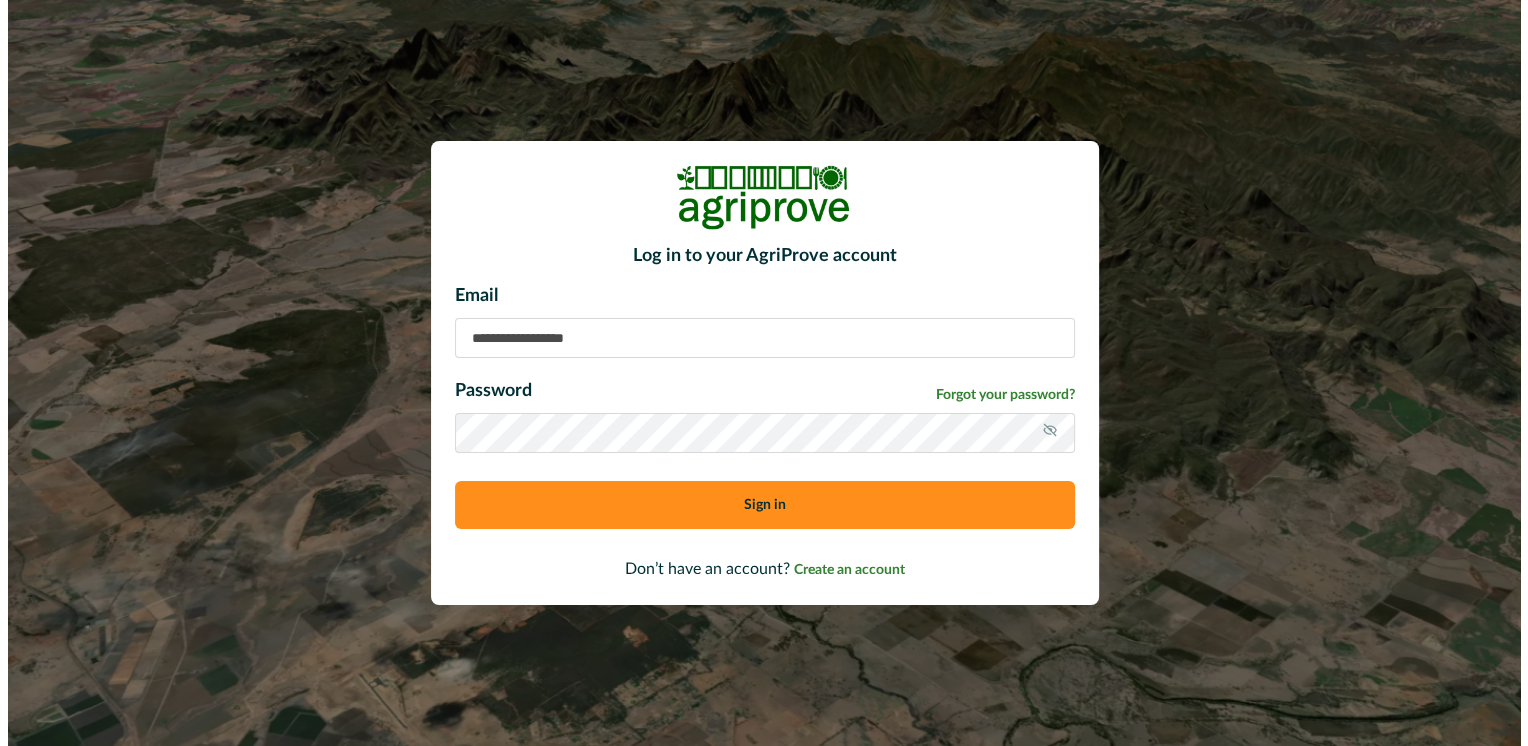 scroll, scrollTop: 0, scrollLeft: 0, axis: both 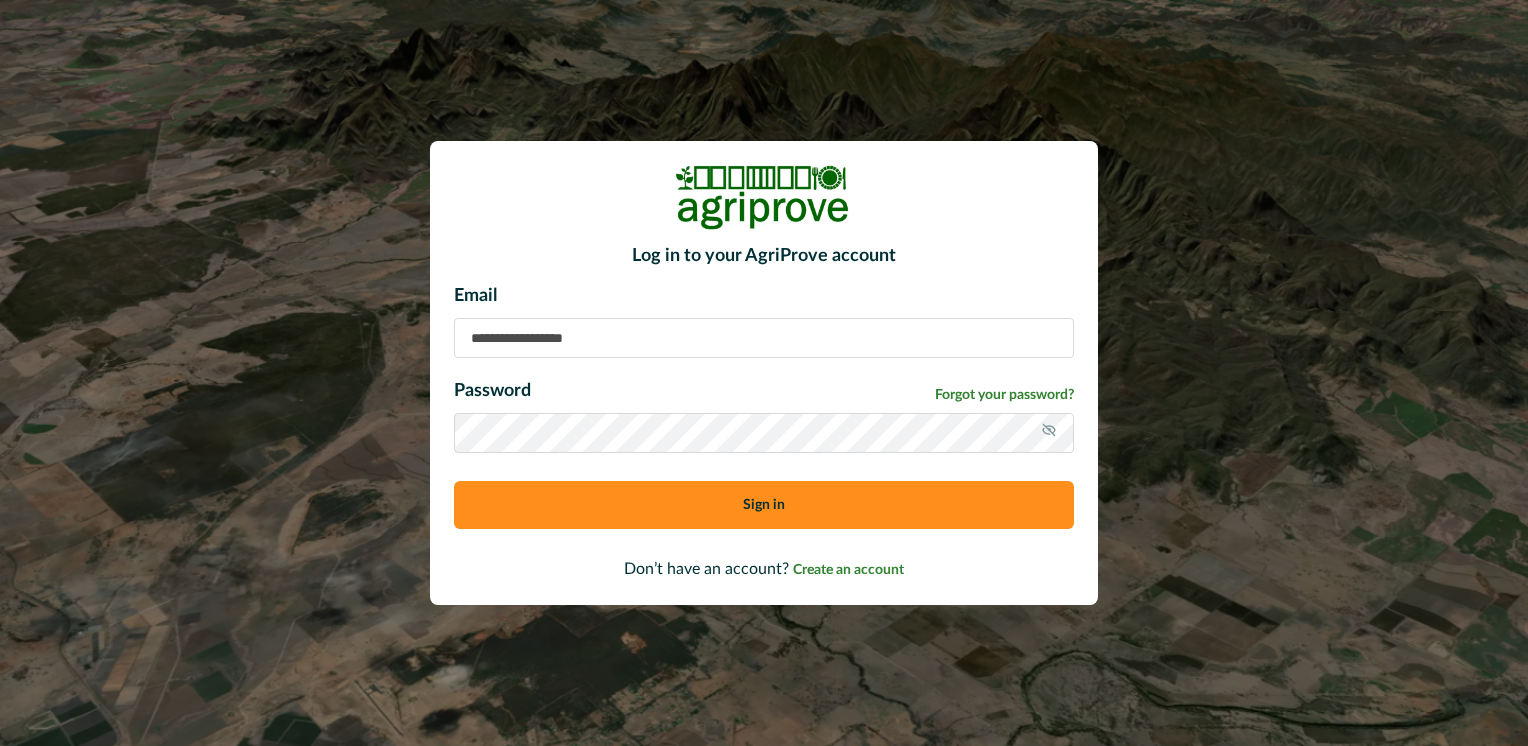 click at bounding box center [764, 338] 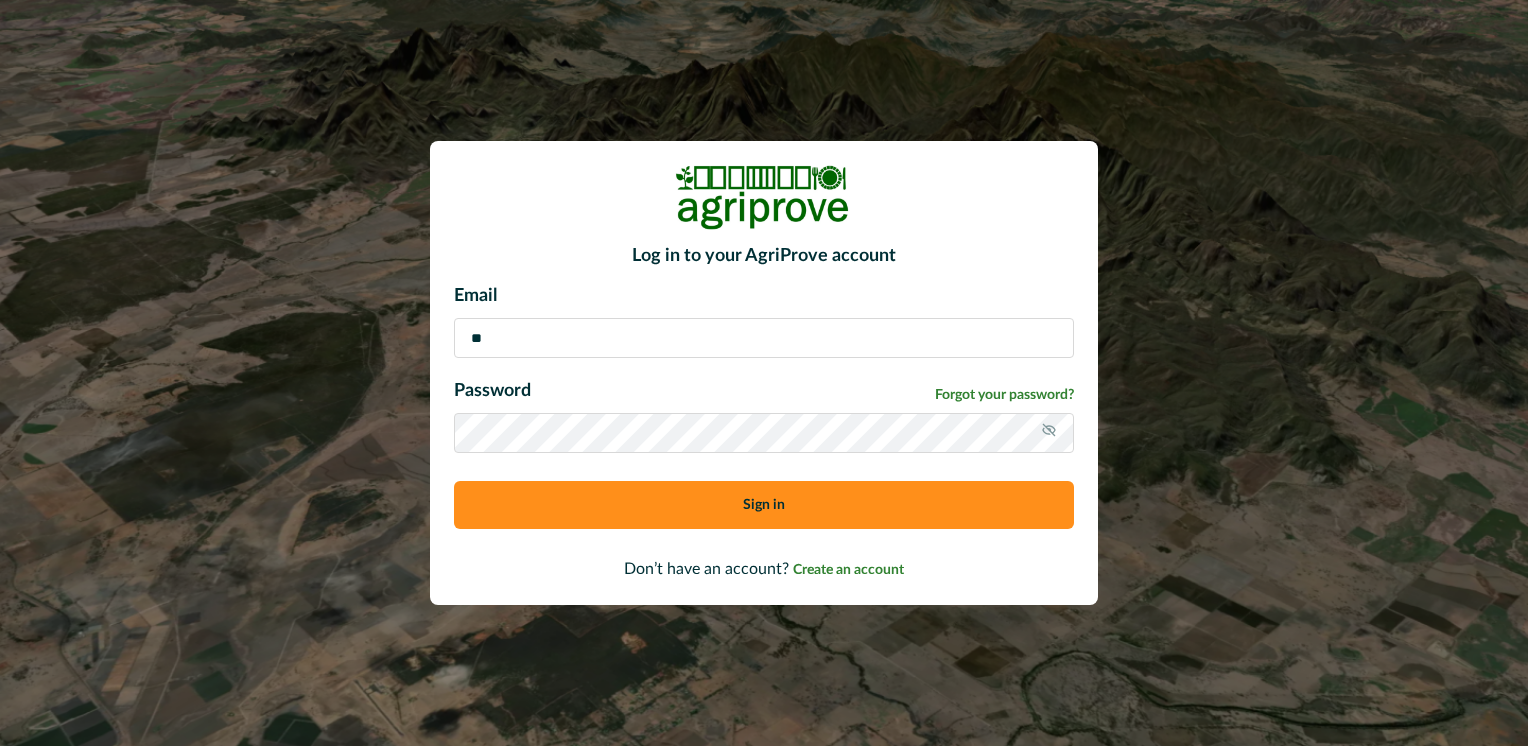 type on "**********" 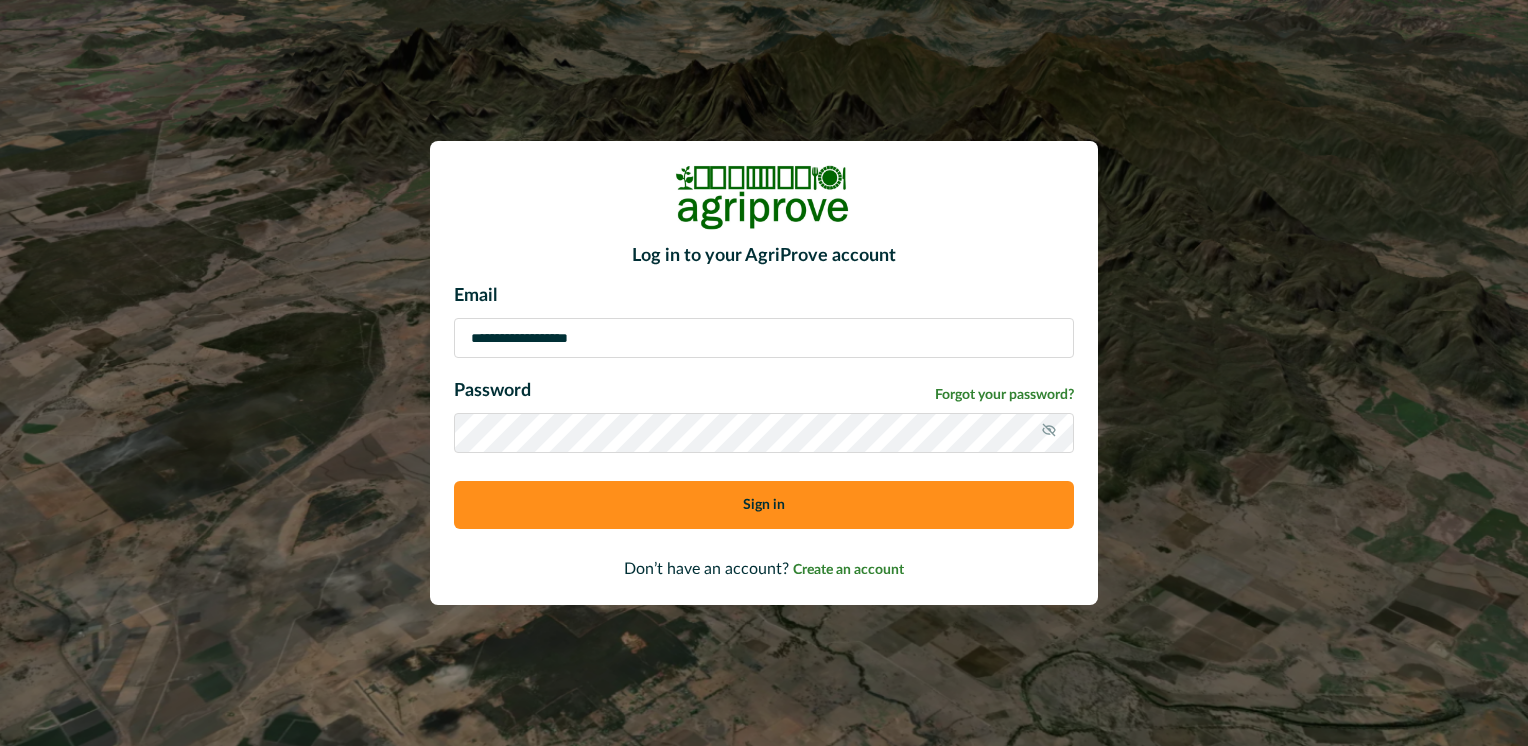 click on "Sign in" at bounding box center [764, 505] 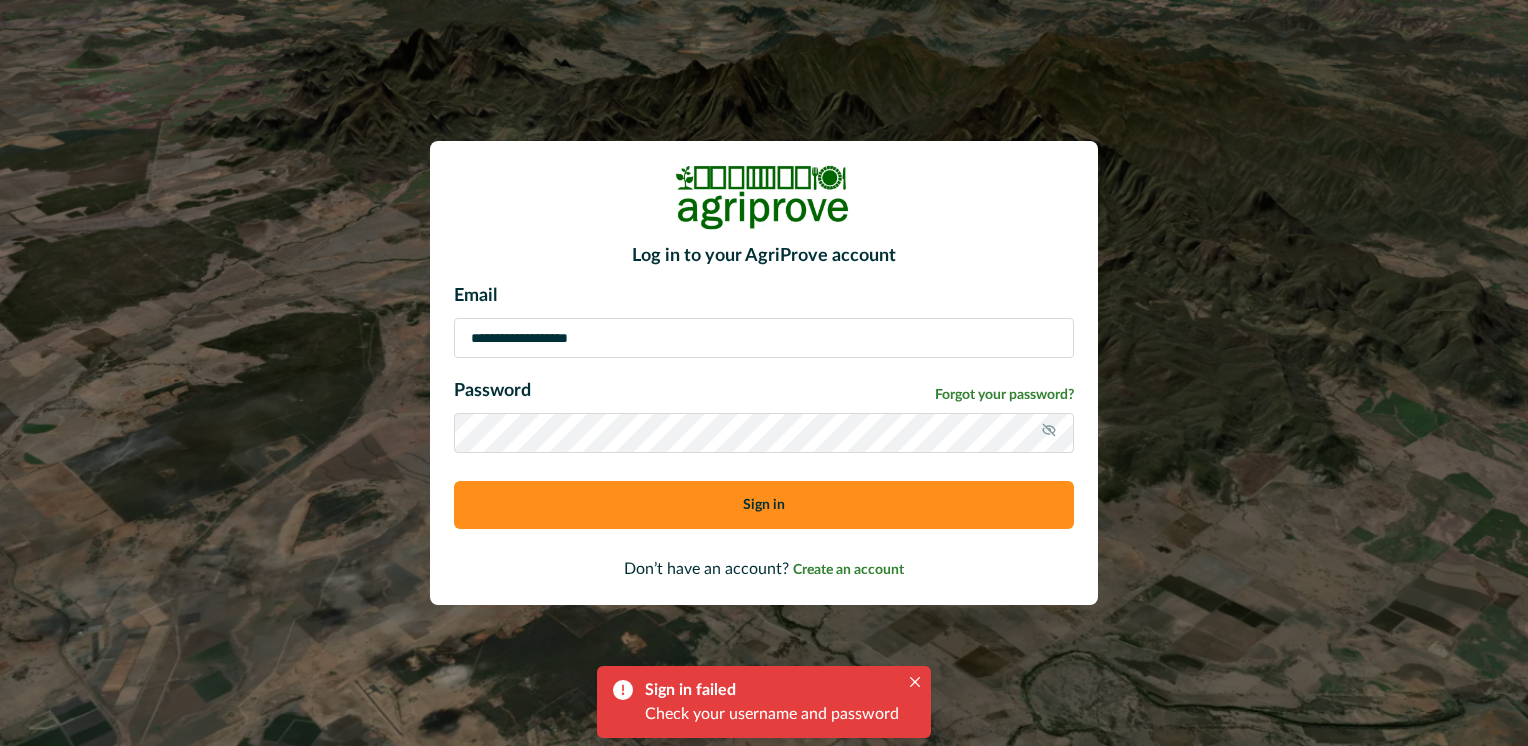 click on "**********" at bounding box center [764, 373] 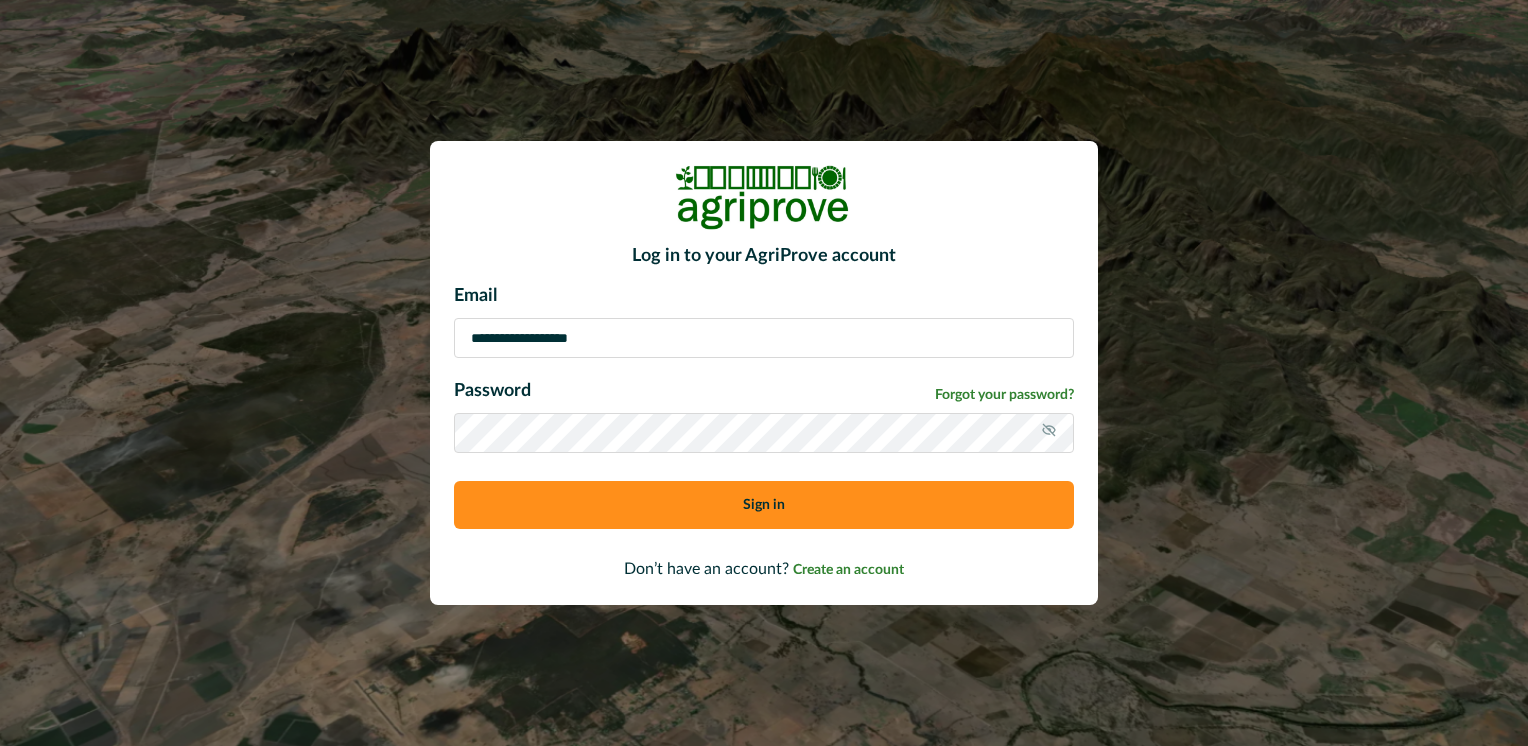 click on "Sign in" at bounding box center (764, 505) 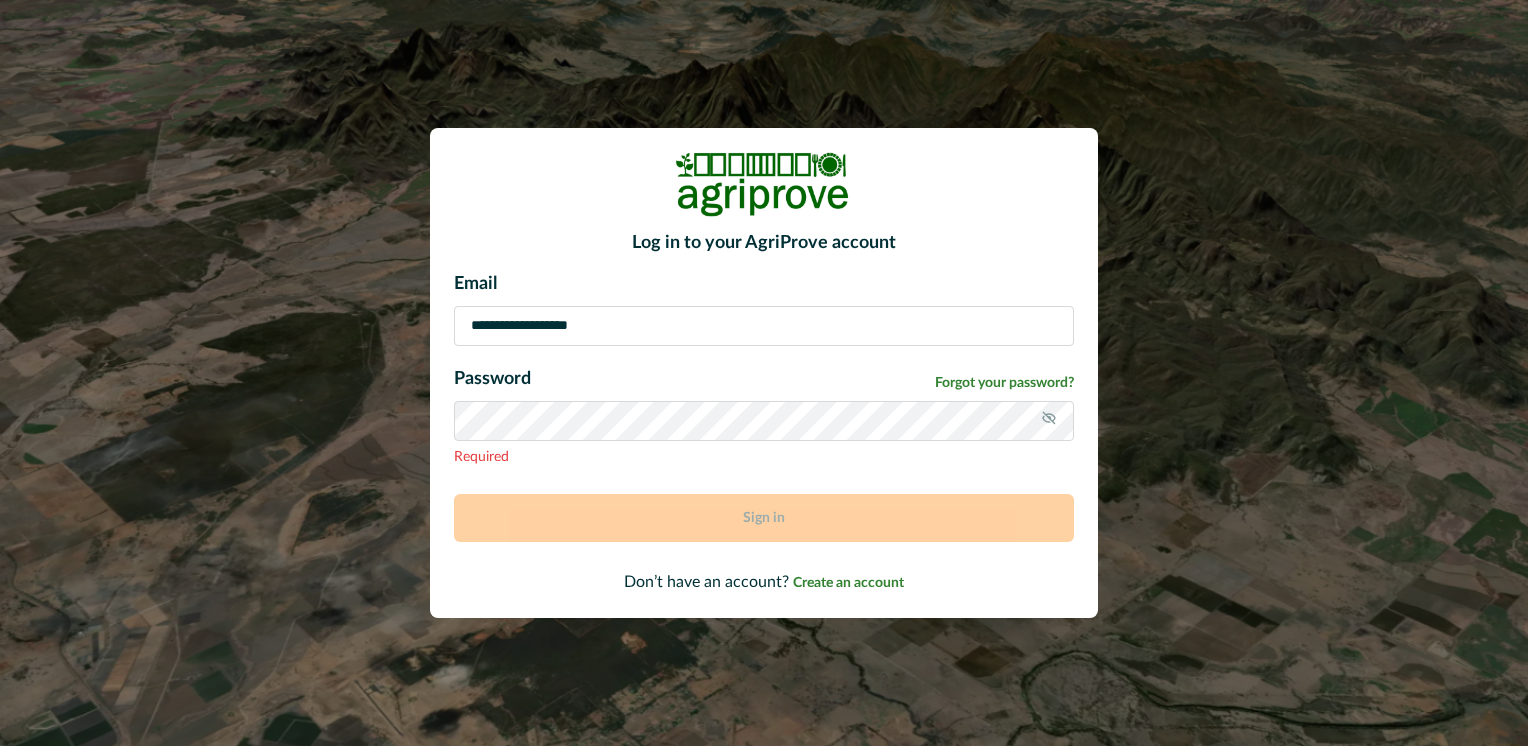 click on "Required" at bounding box center [764, 457] 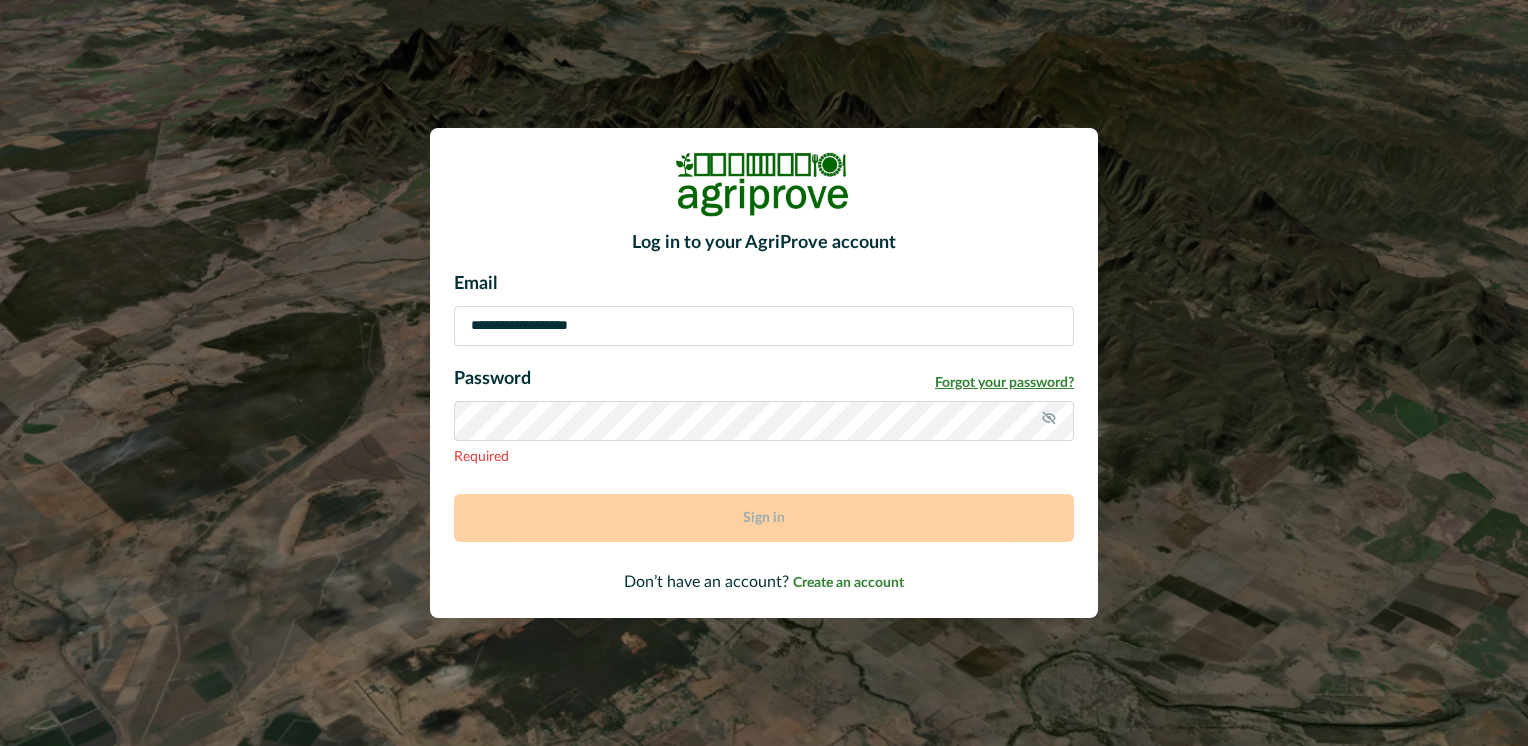 click on "Forgot your password?" at bounding box center [1004, 383] 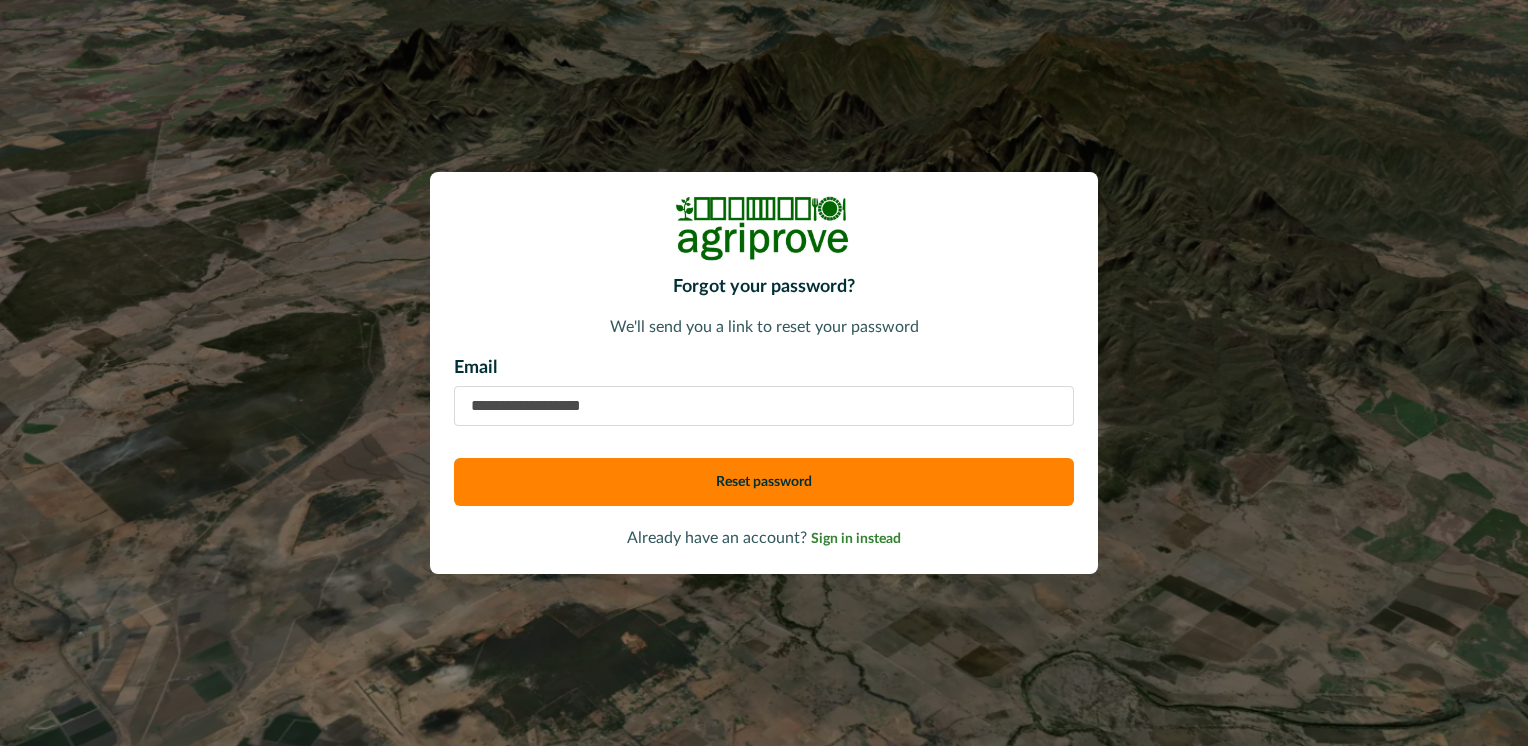 click at bounding box center (764, 406) 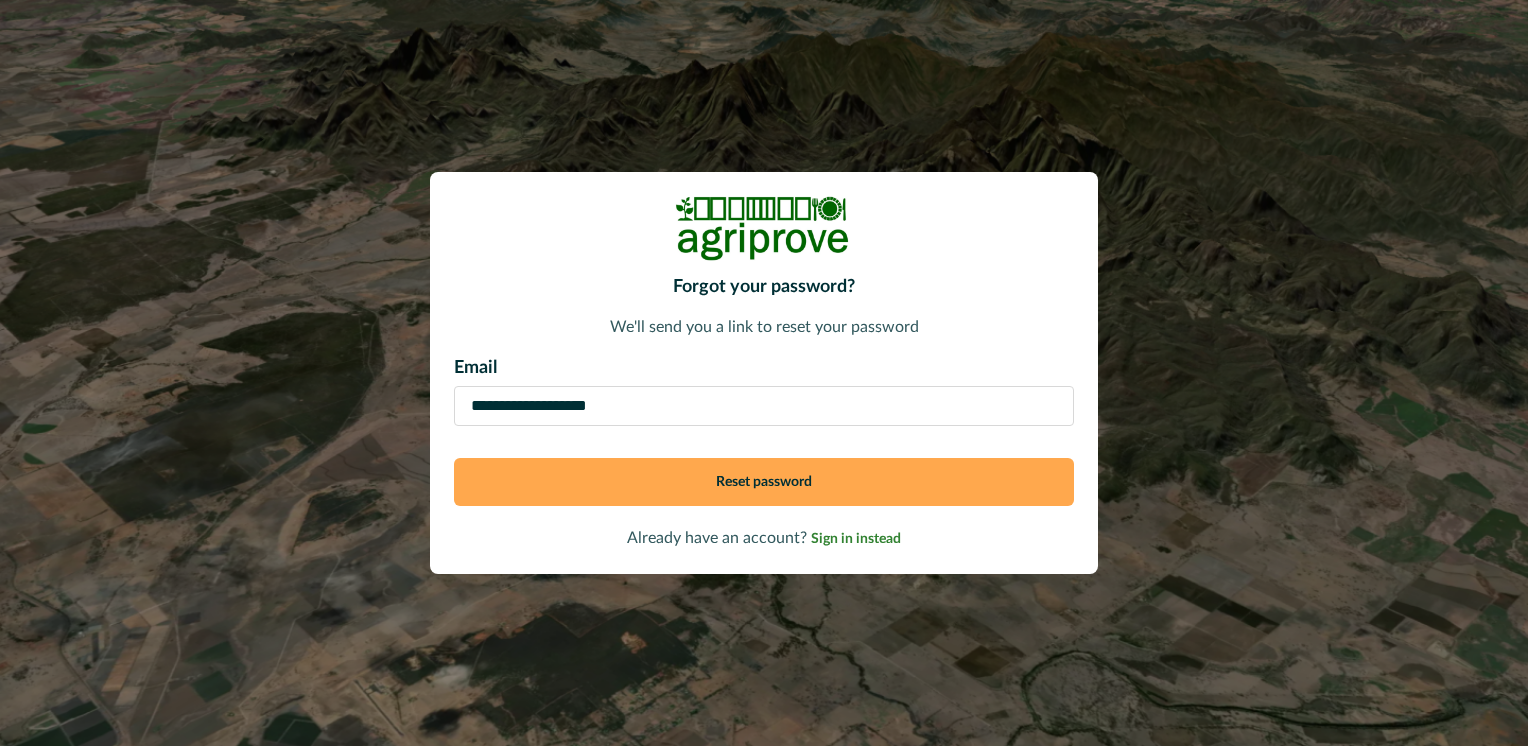 click on "Reset password" at bounding box center [764, 482] 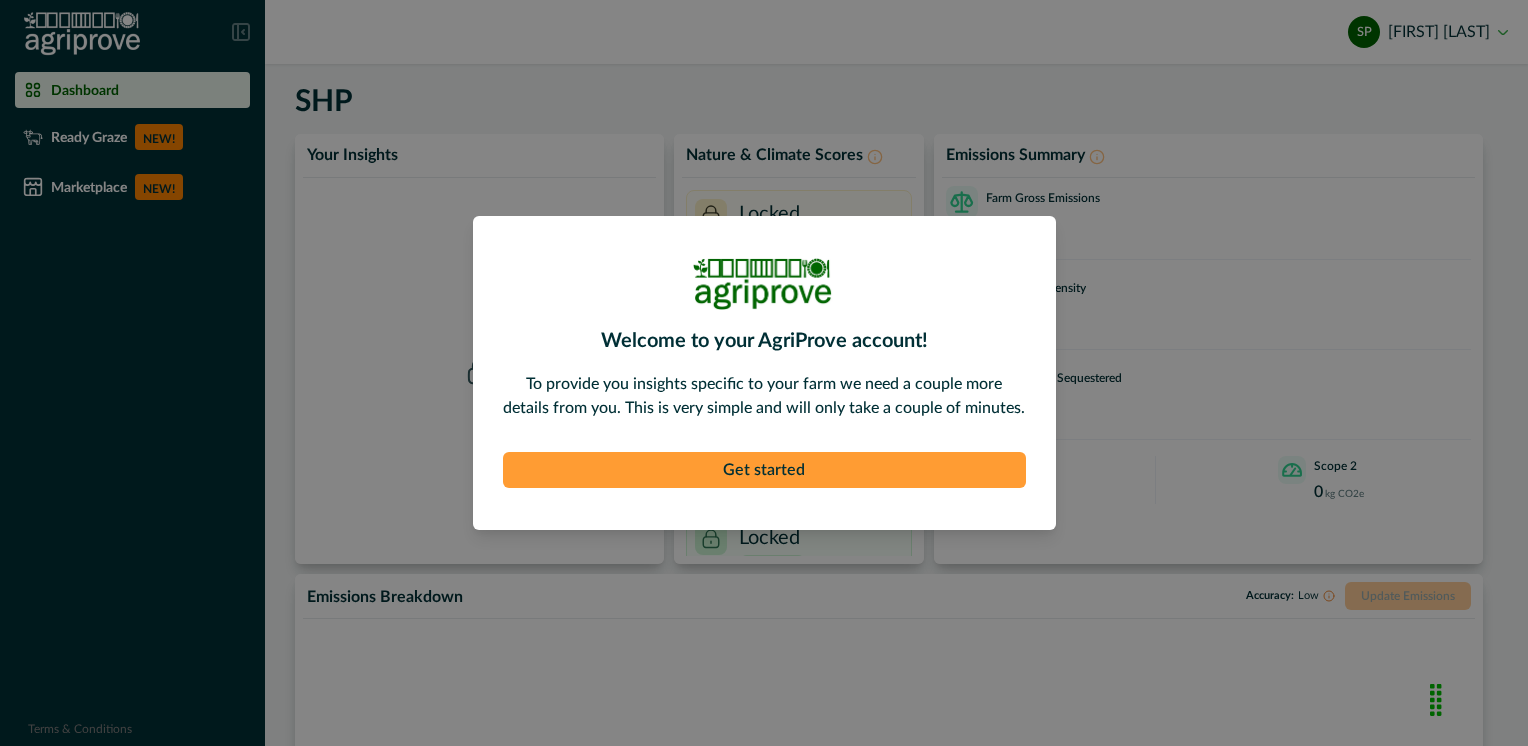 click on "Get started" at bounding box center (764, 470) 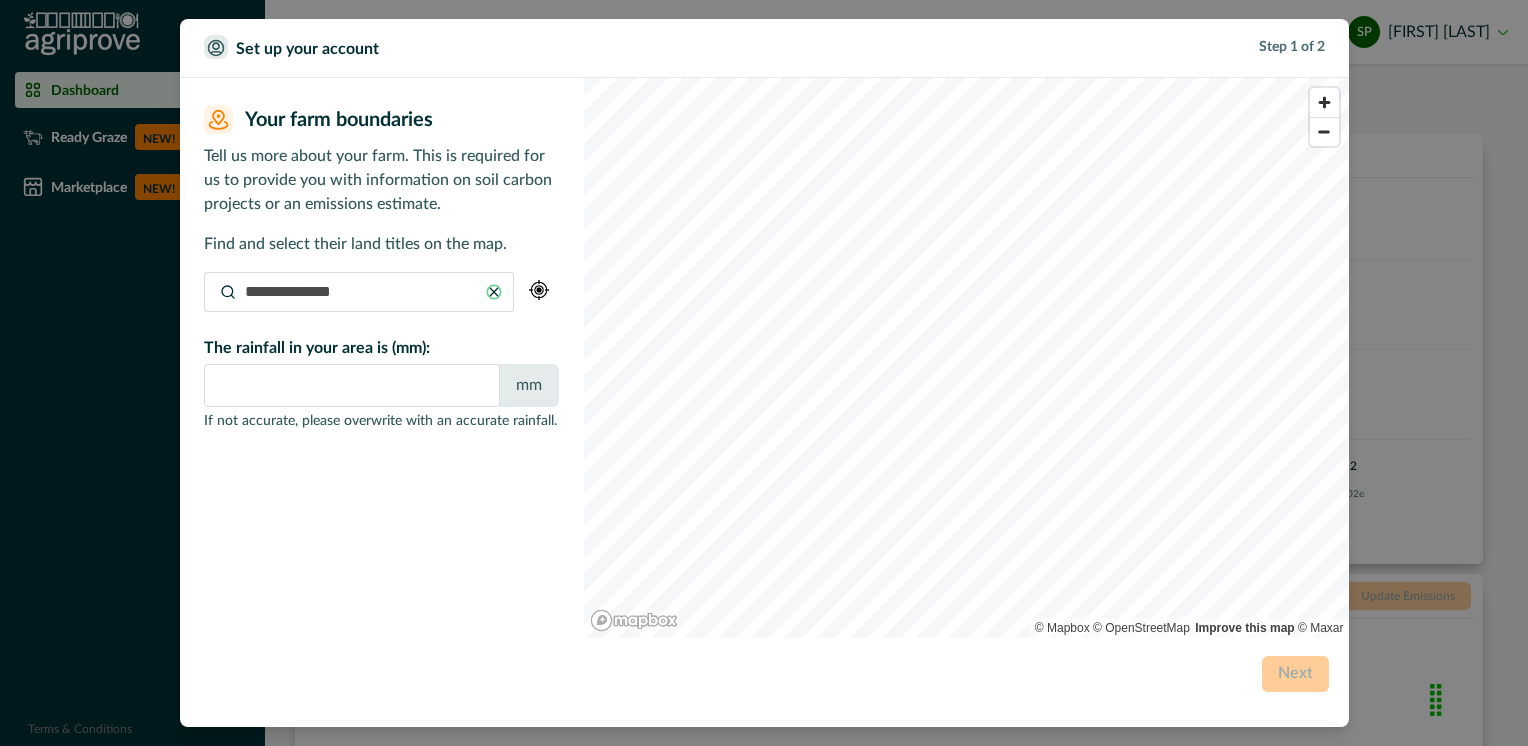 click on "Set up your account Step 1 of 2 Your farm boundaries Your farm boundaries Tell us more about your farm. This is required for us to provide you with information on soil carbon projects or an emissions estimate. Find and select their land titles on the map. The rainfall in your area is (mm): * mm If not accurate, please overwrite with an accurate rainfall. © Mapbox   © OpenStreetMap   Improve this map   © Maxar Next" at bounding box center [764, 373] 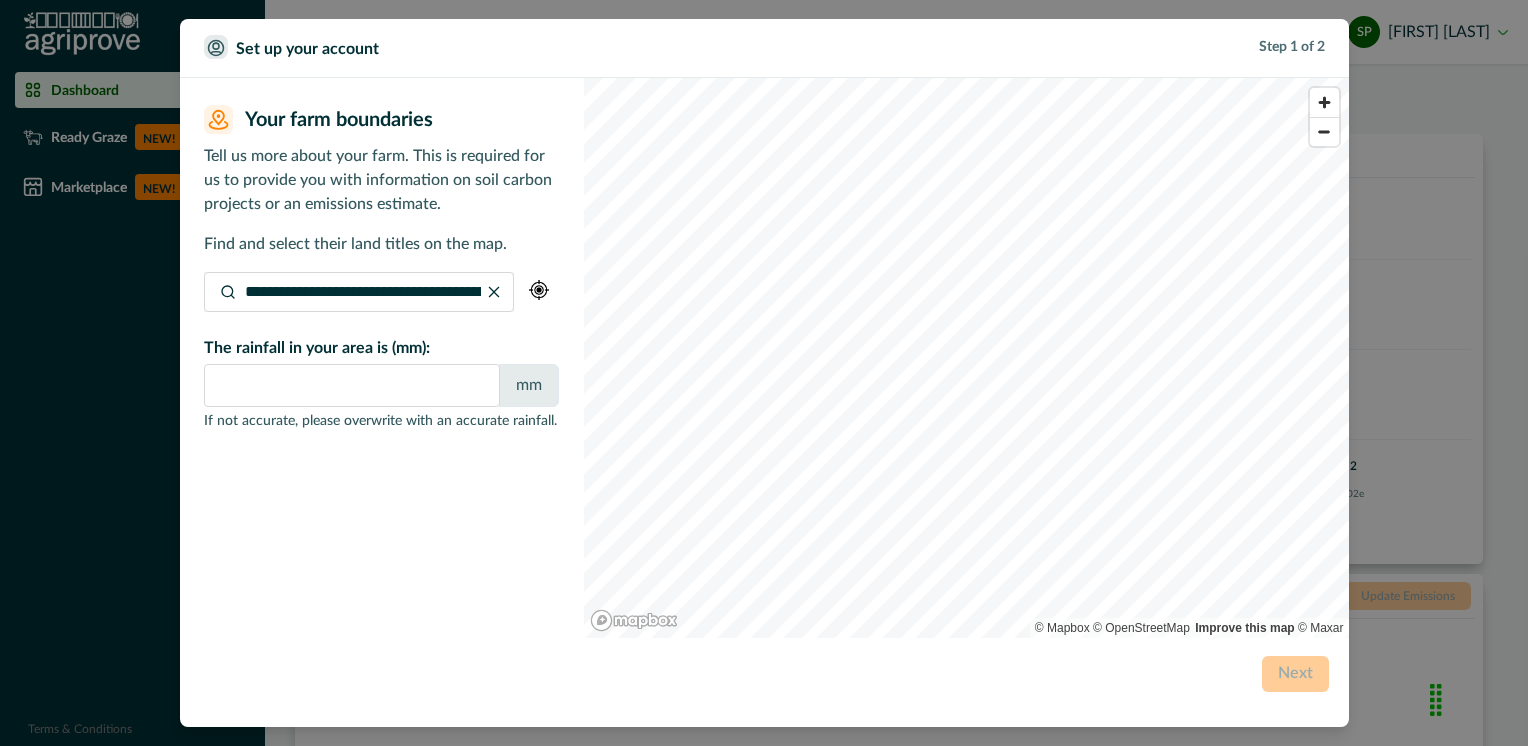 click on "**********" at bounding box center [764, 373] 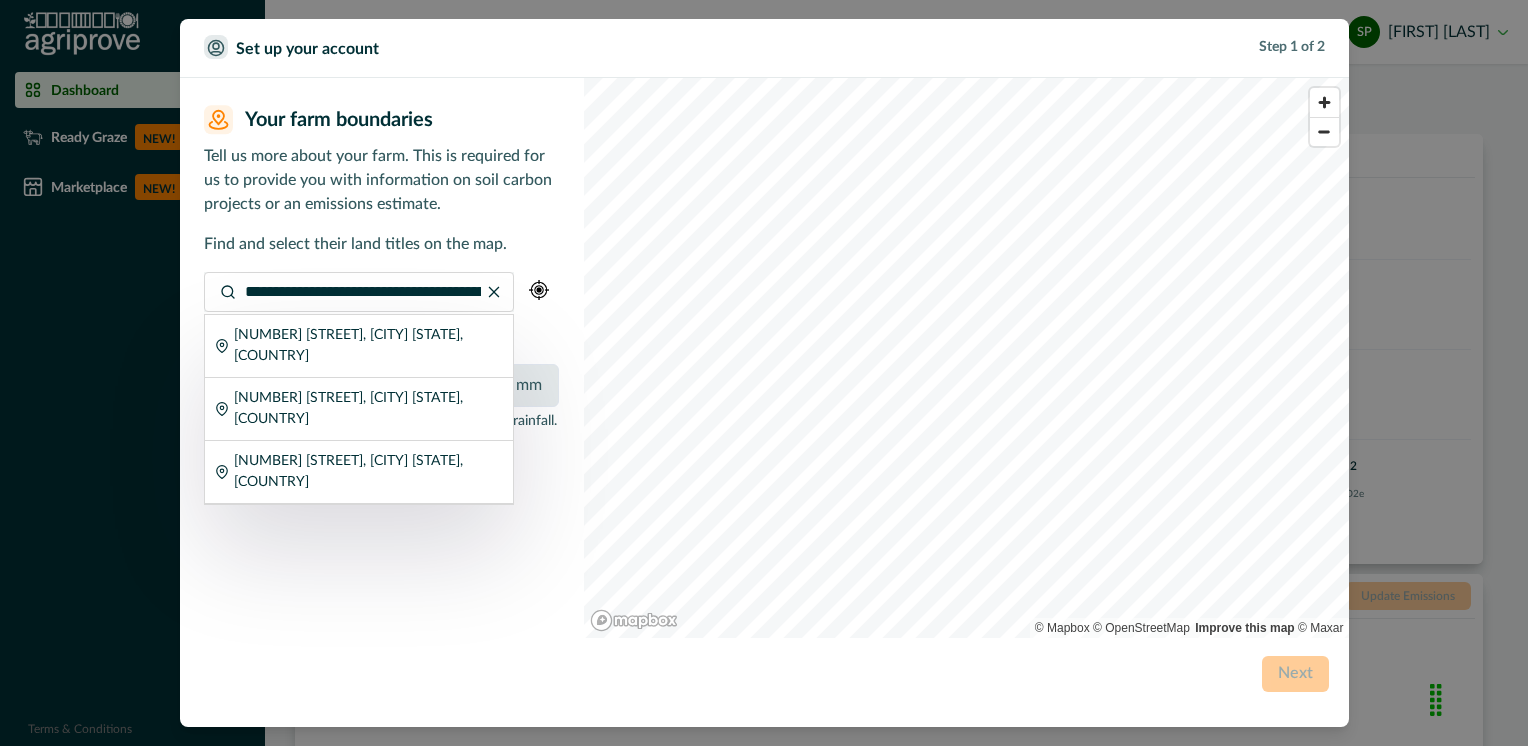 drag, startPoint x: 347, startPoint y: 290, endPoint x: 192, endPoint y: 294, distance: 155.0516 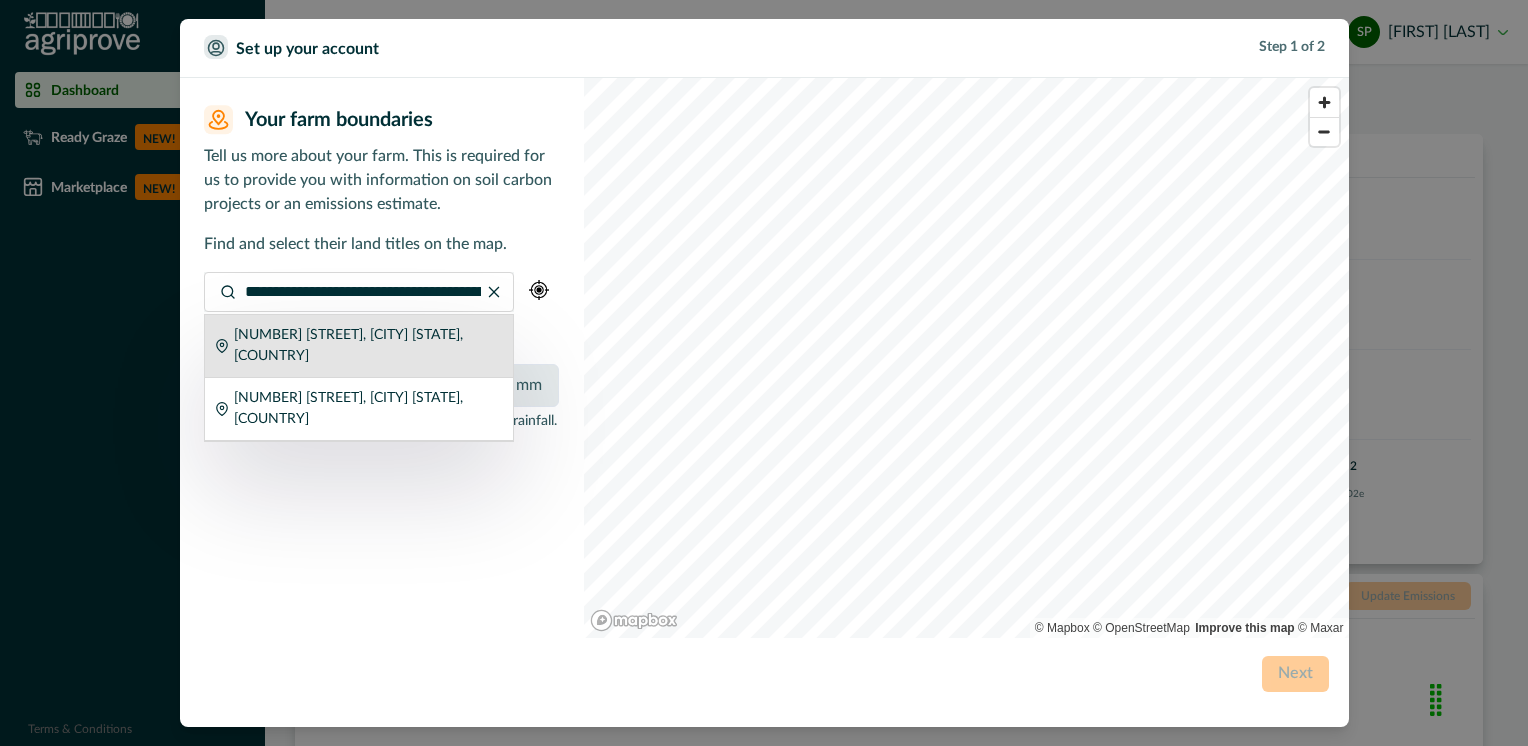 type on "**********" 